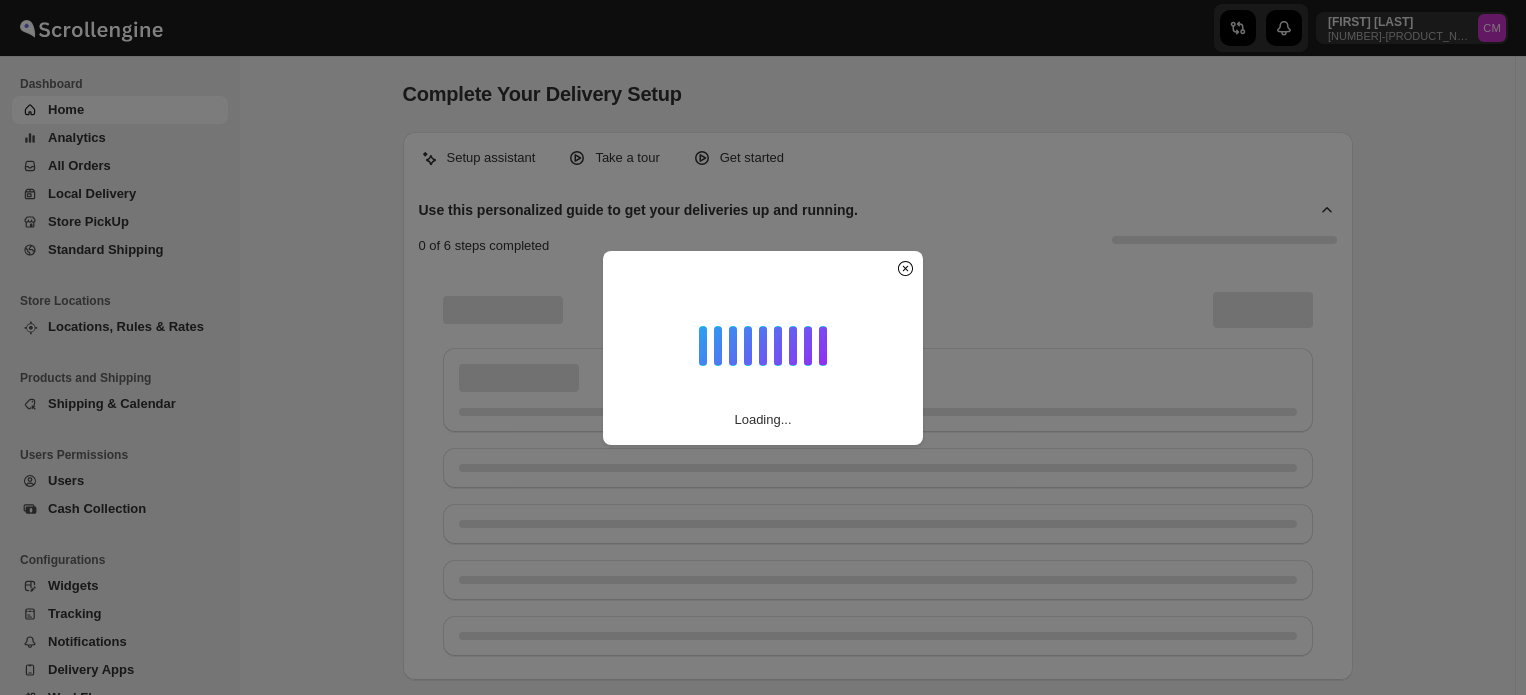 scroll, scrollTop: 0, scrollLeft: 0, axis: both 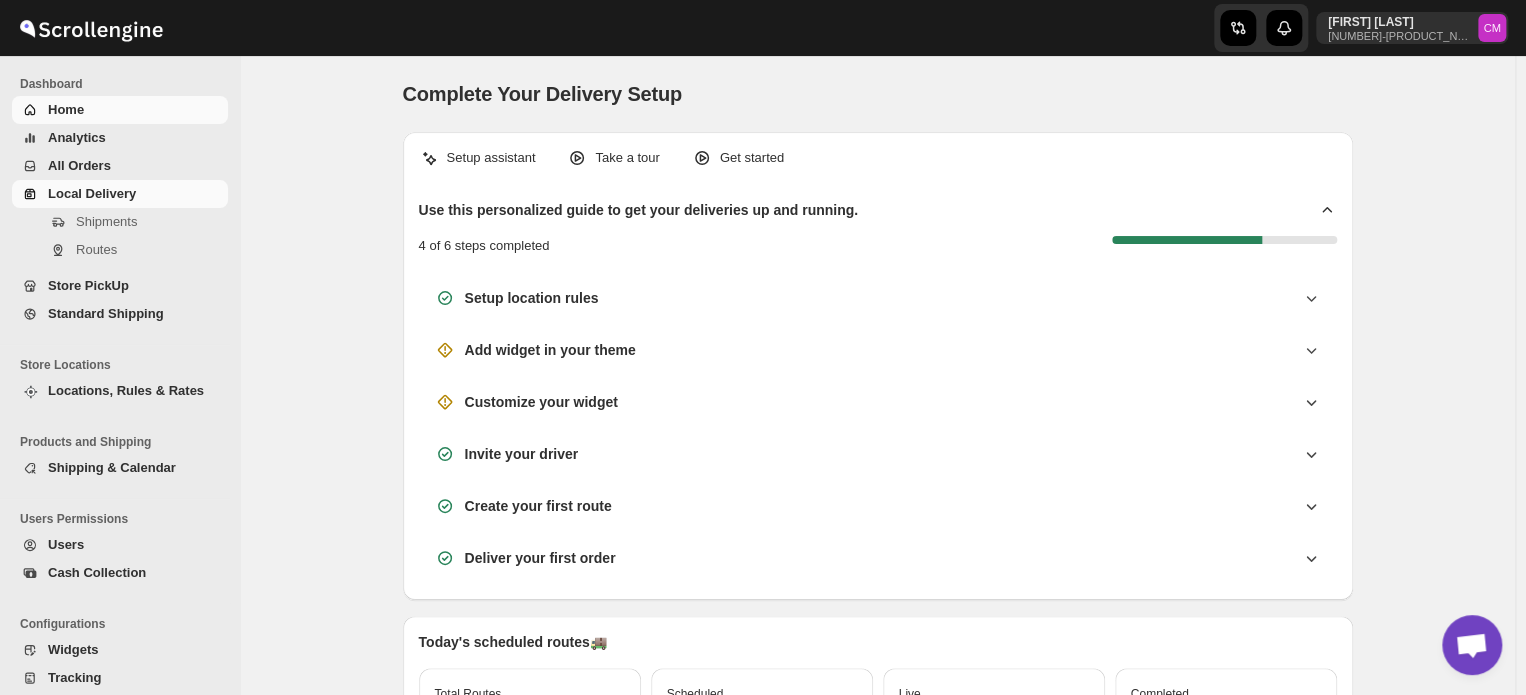 click on "Local Delivery" at bounding box center (92, 193) 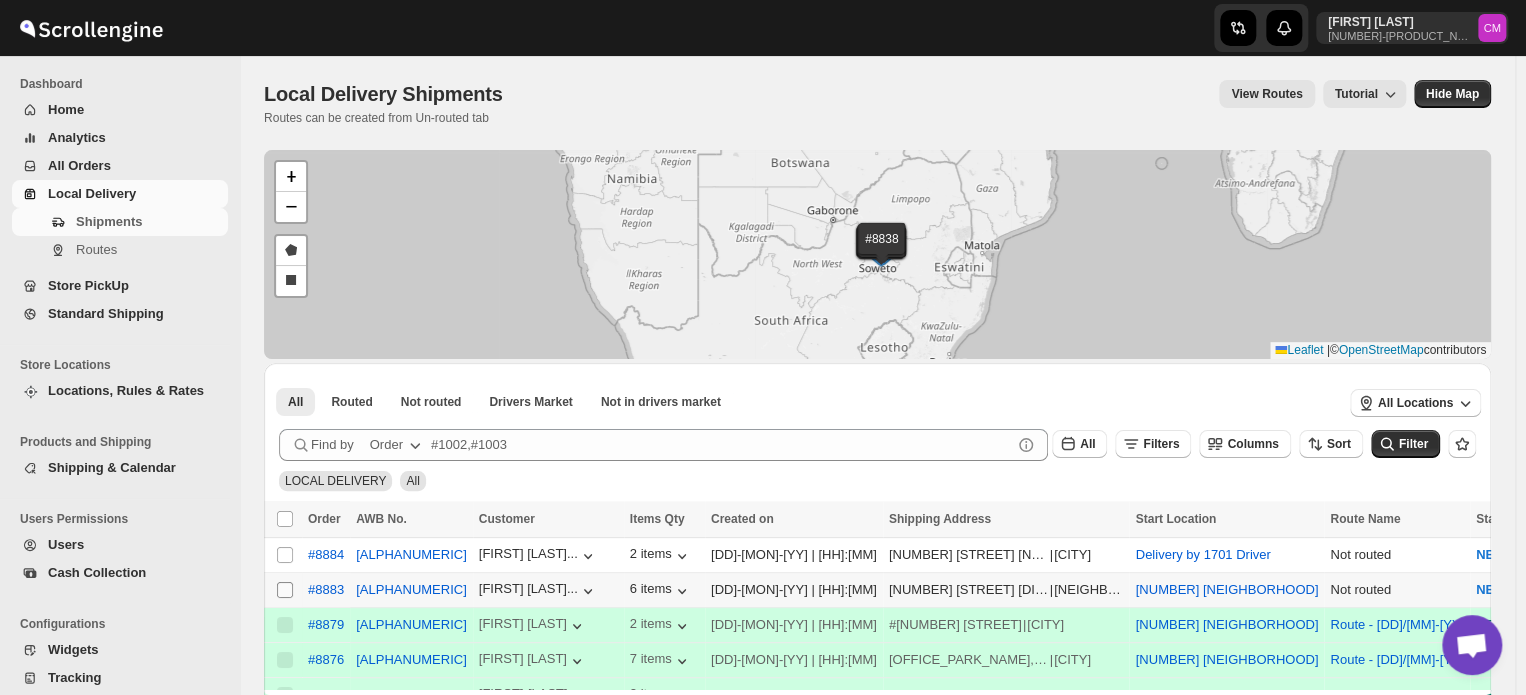 click on "Select shipment" at bounding box center (285, 590) 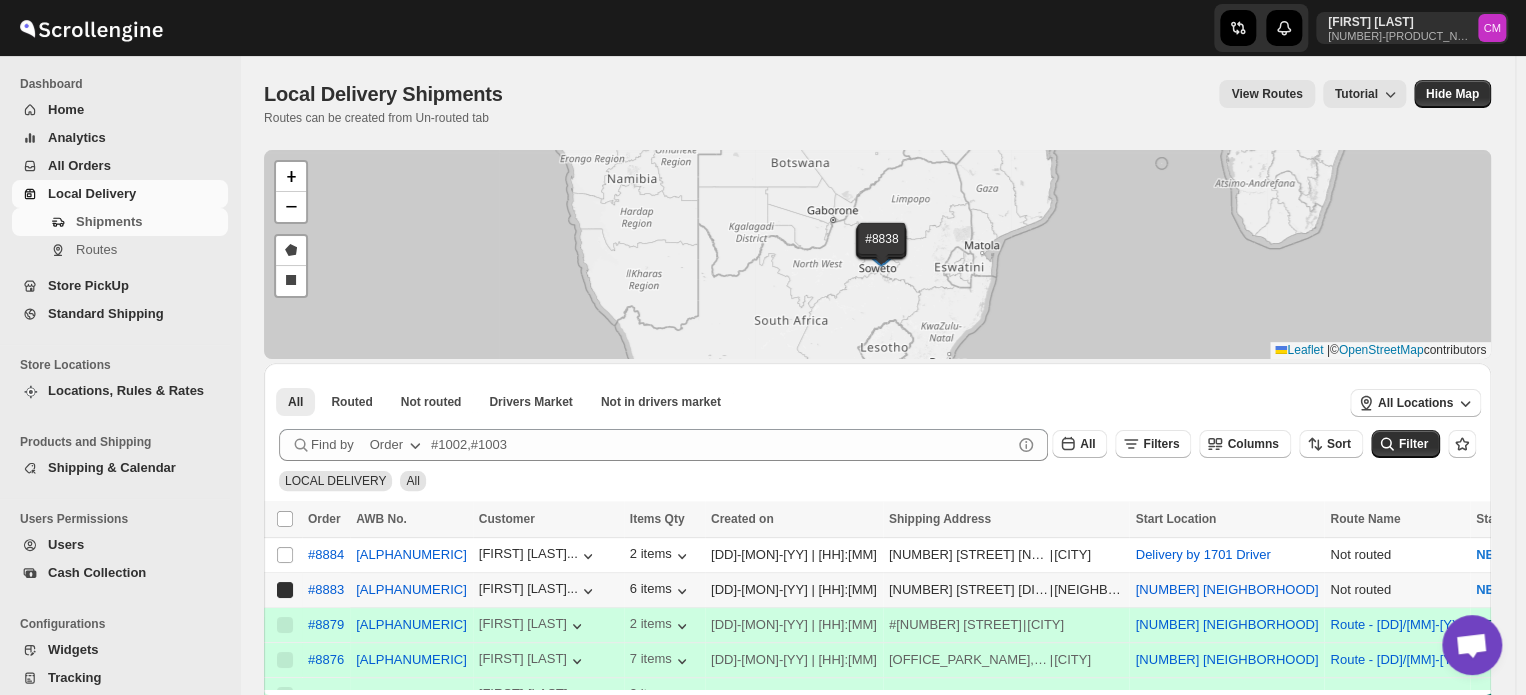 checkbox on "true" 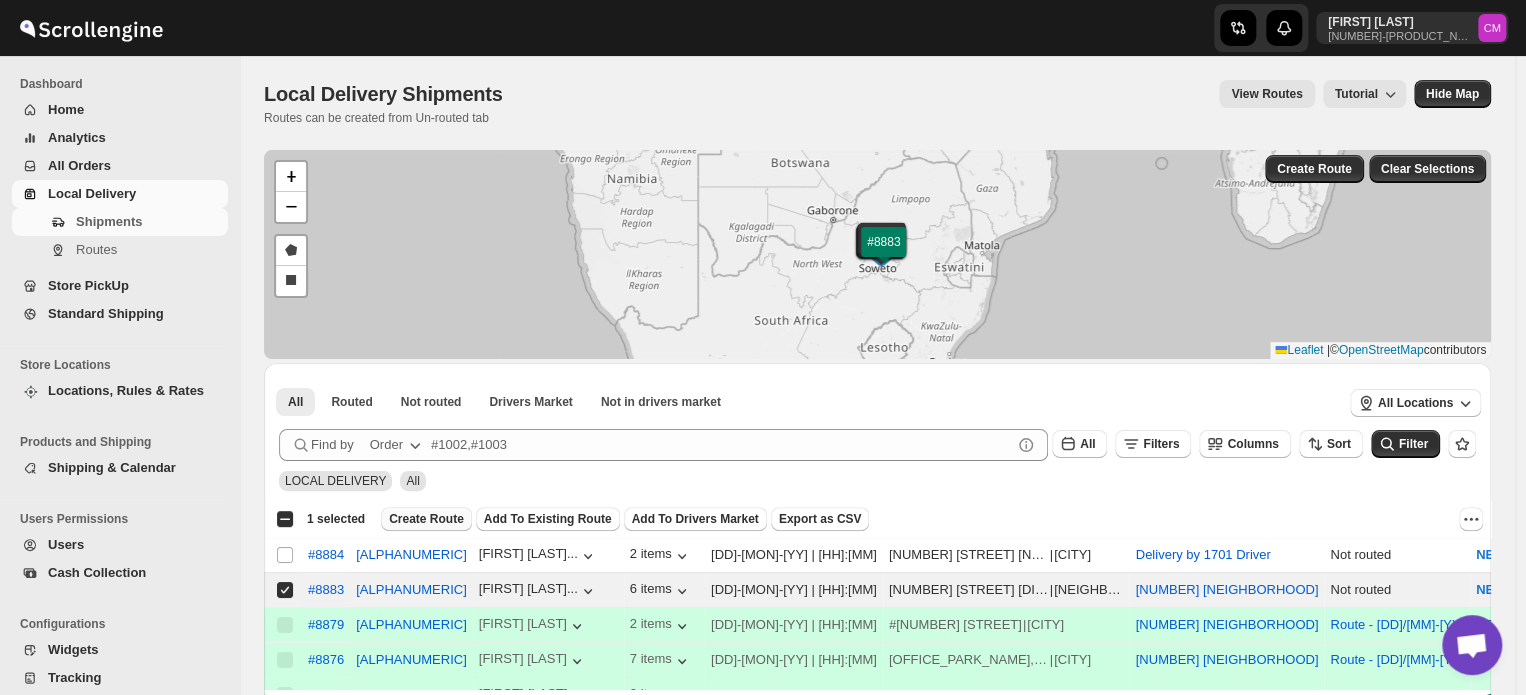 click on "Create Route" at bounding box center (426, 519) 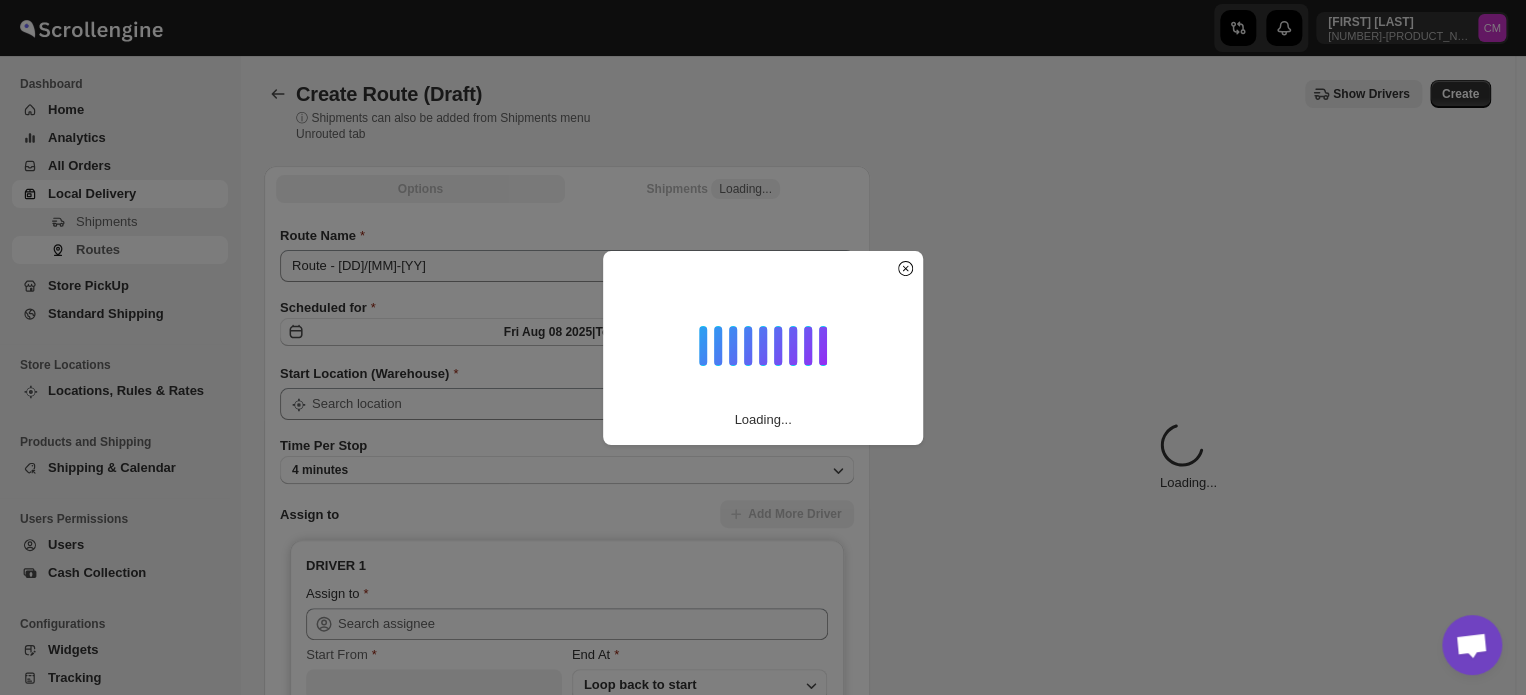 type on "[NUMBER] [NEIGHBORHOOD]" 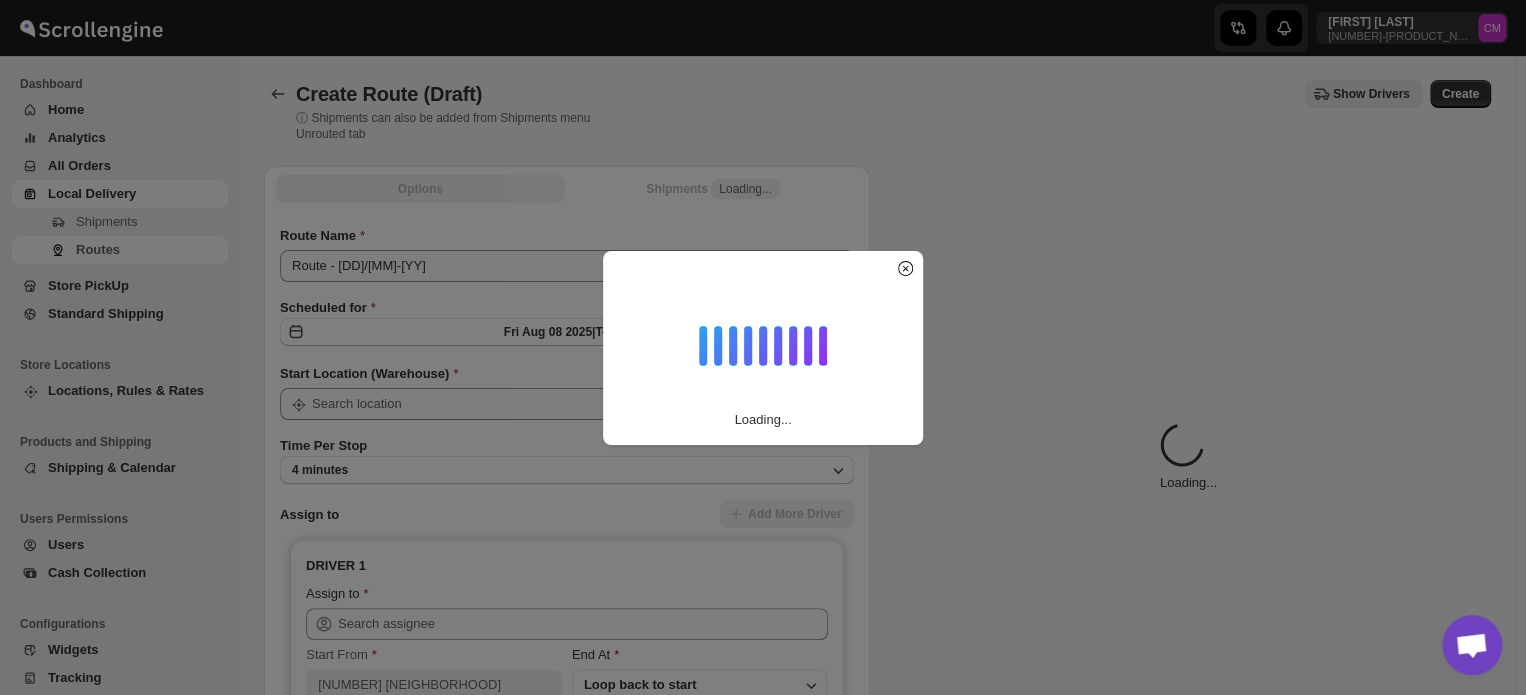 type on "[NUMBER] [NEIGHBORHOOD]" 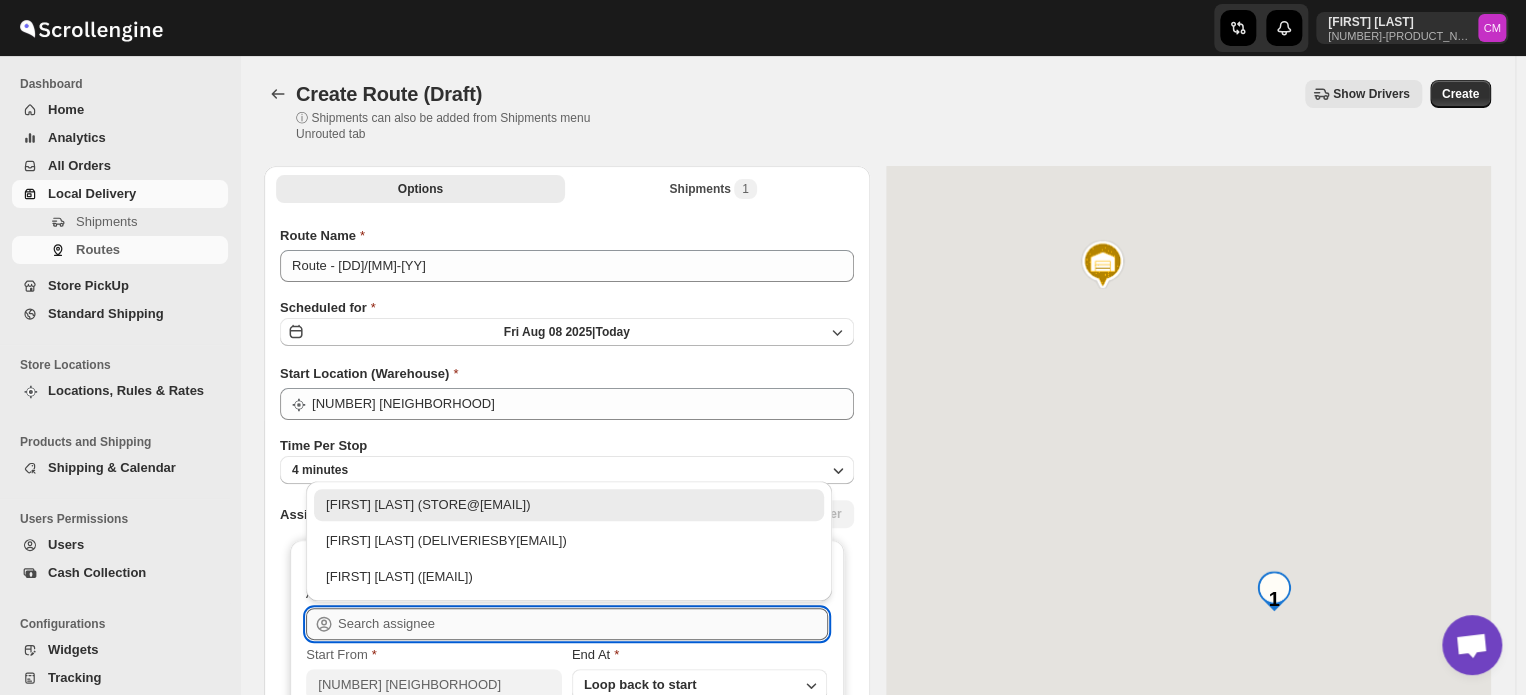 click at bounding box center (583, 624) 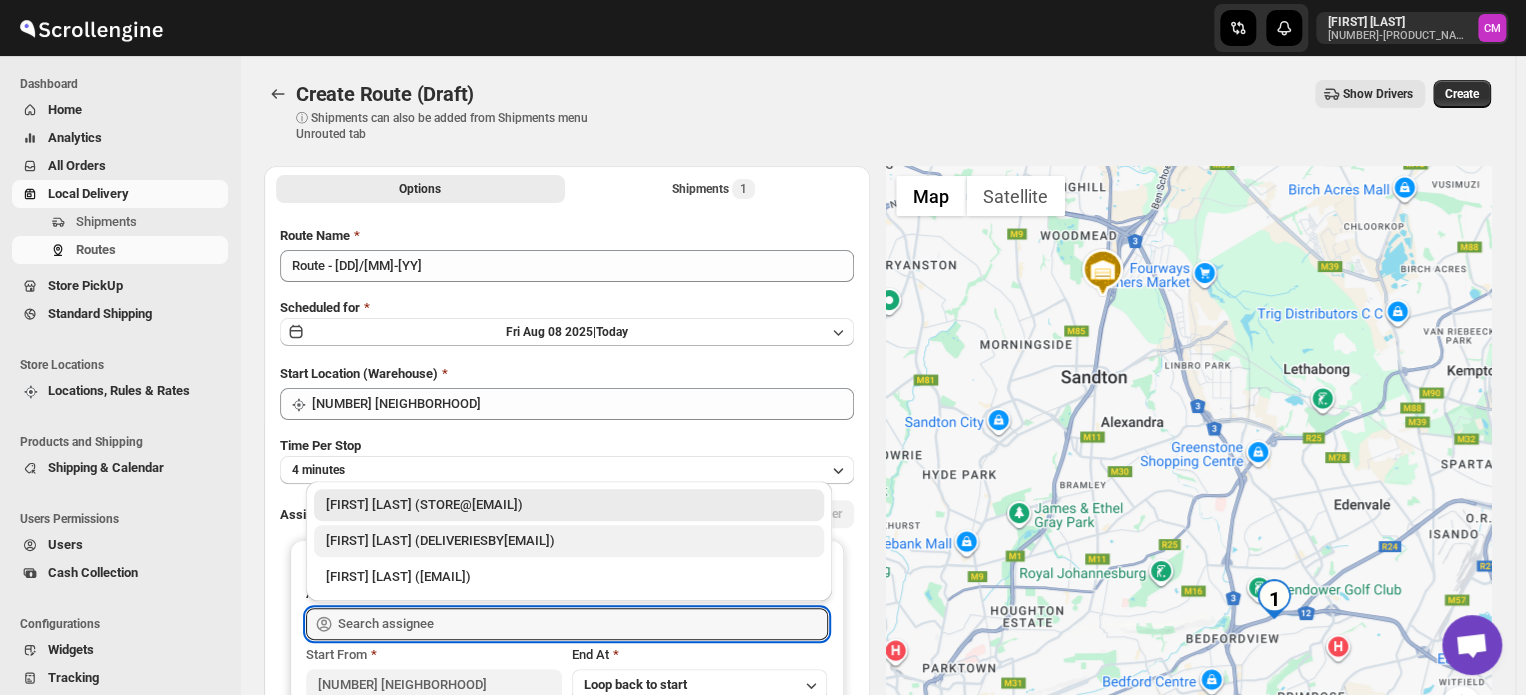 click on "[FIRST] [LAST] (DELIVERIESBY[EMAIL])" at bounding box center (569, 541) 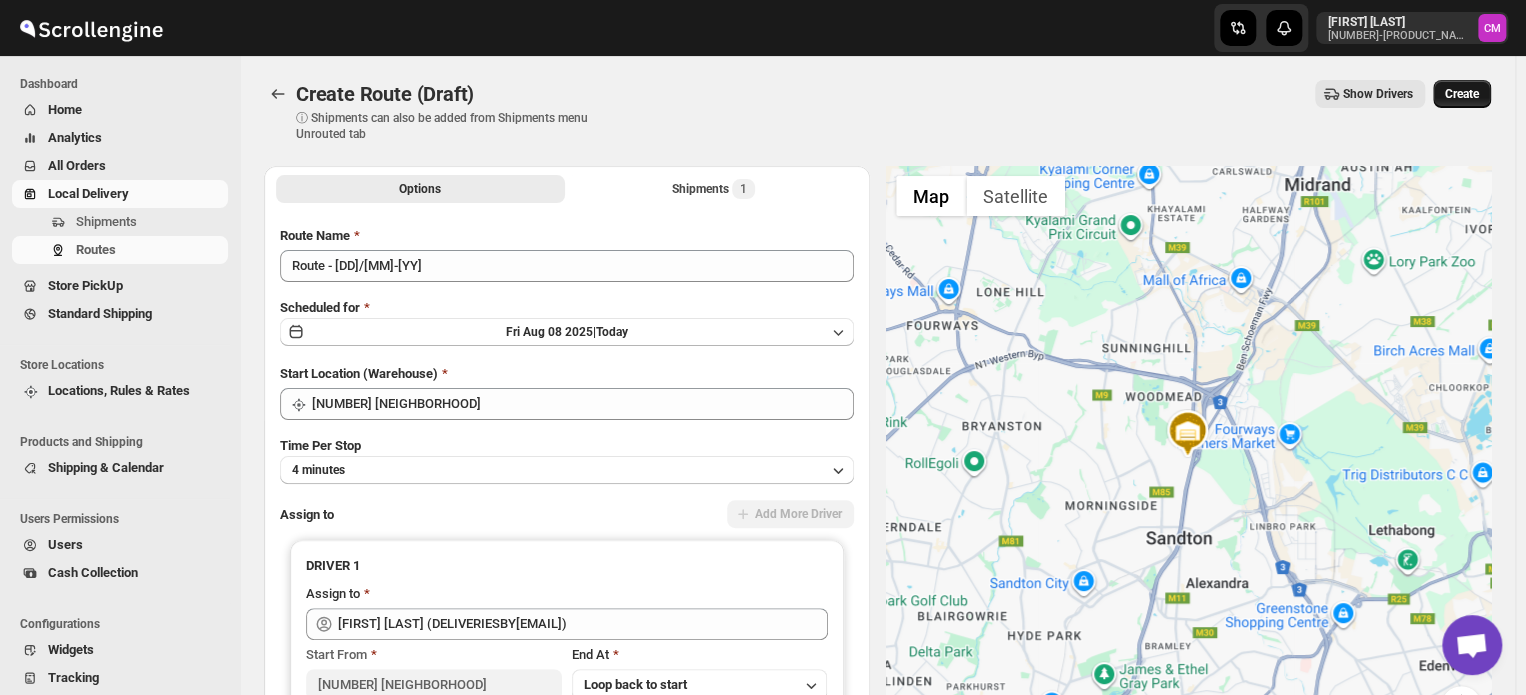 click on "Create" at bounding box center (1462, 94) 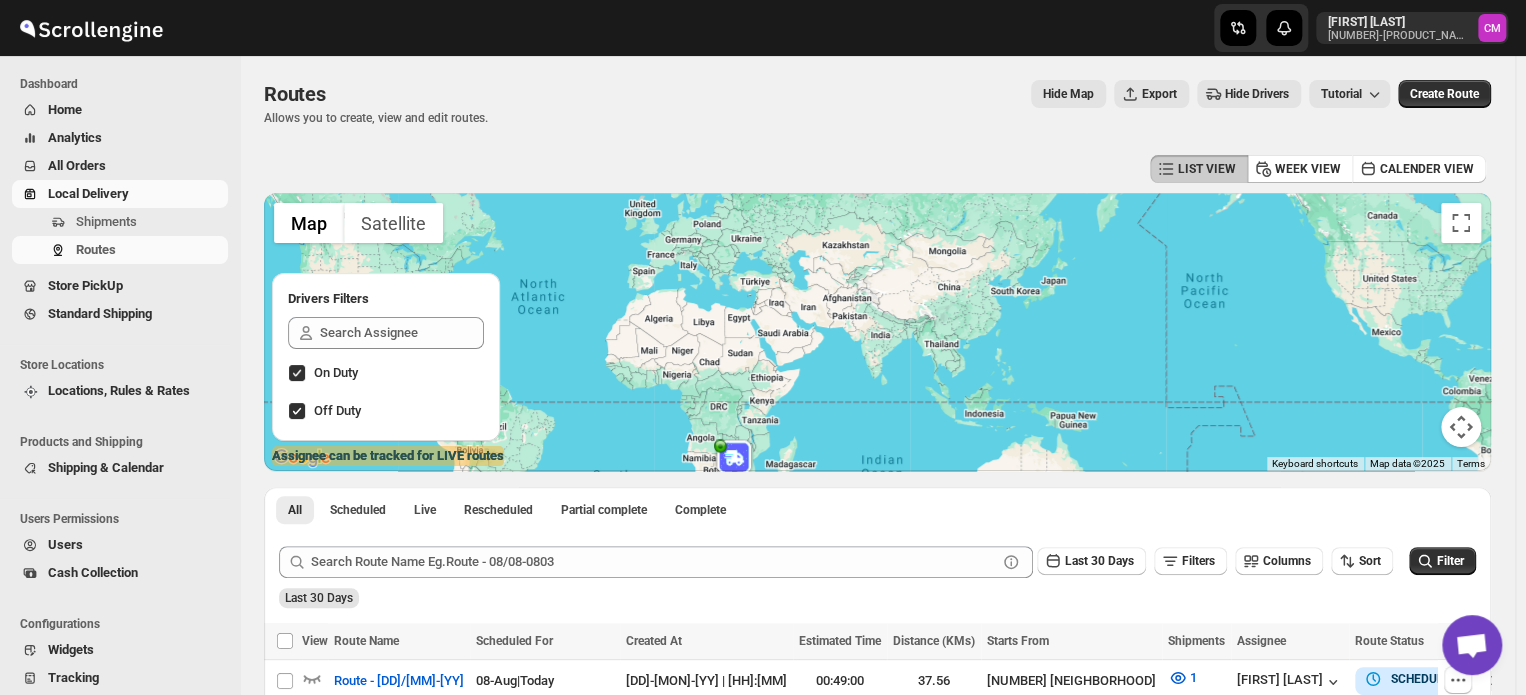 click on "Local Delivery" at bounding box center [88, 193] 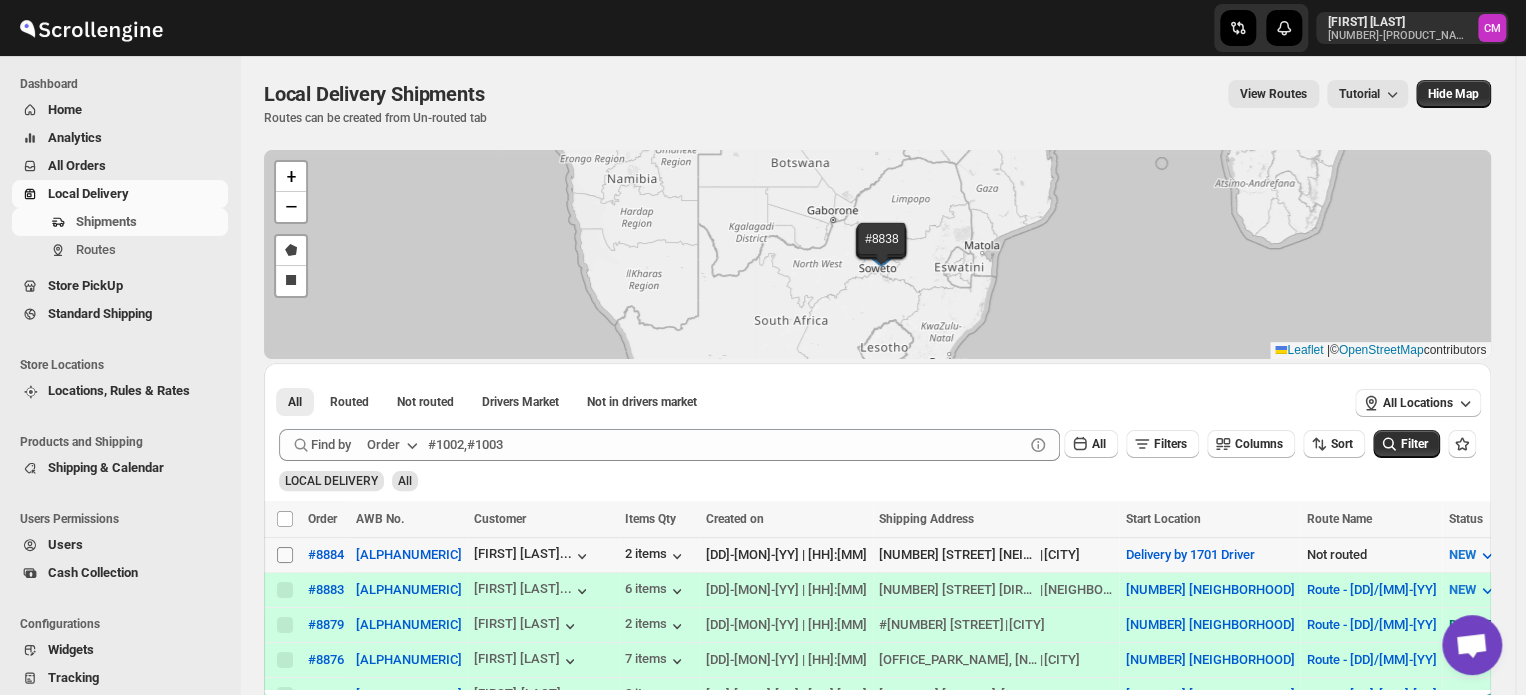 click on "Select shipment" at bounding box center (285, 555) 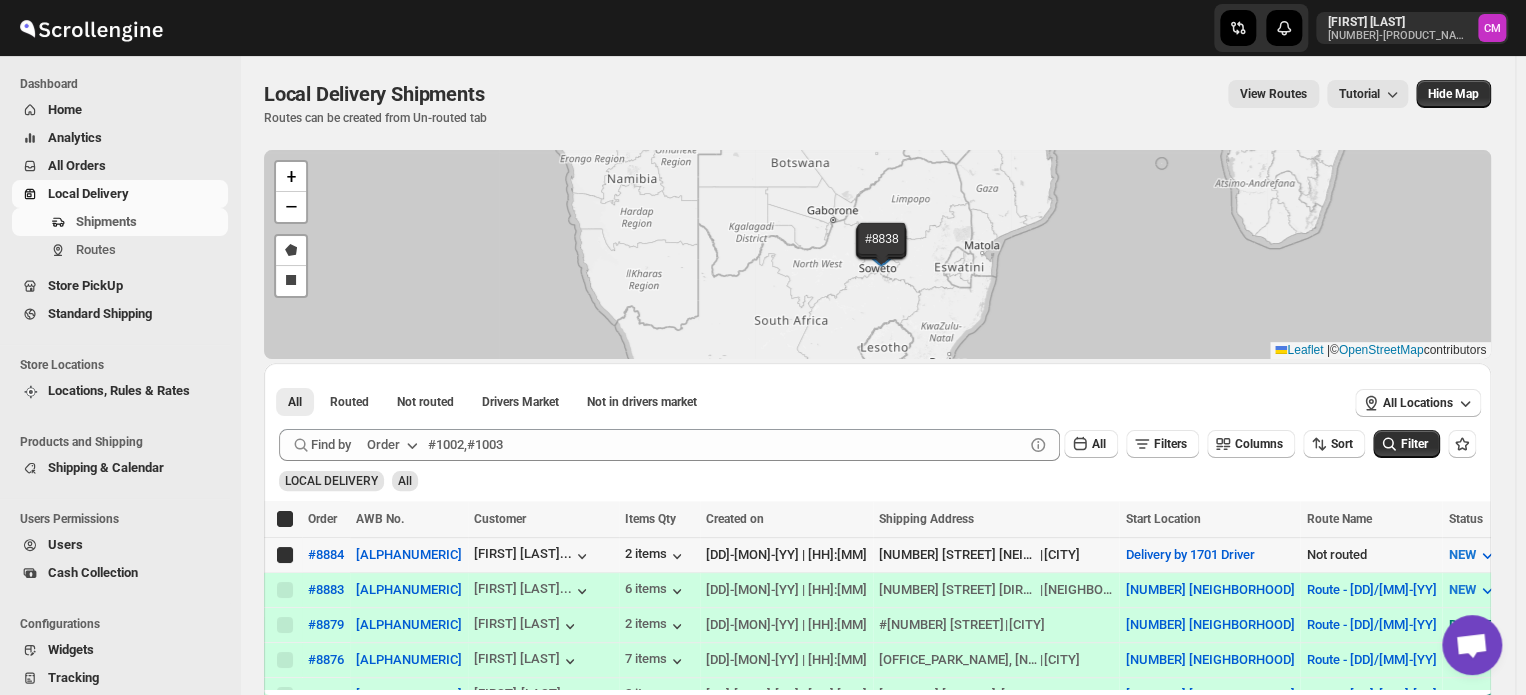checkbox on "true" 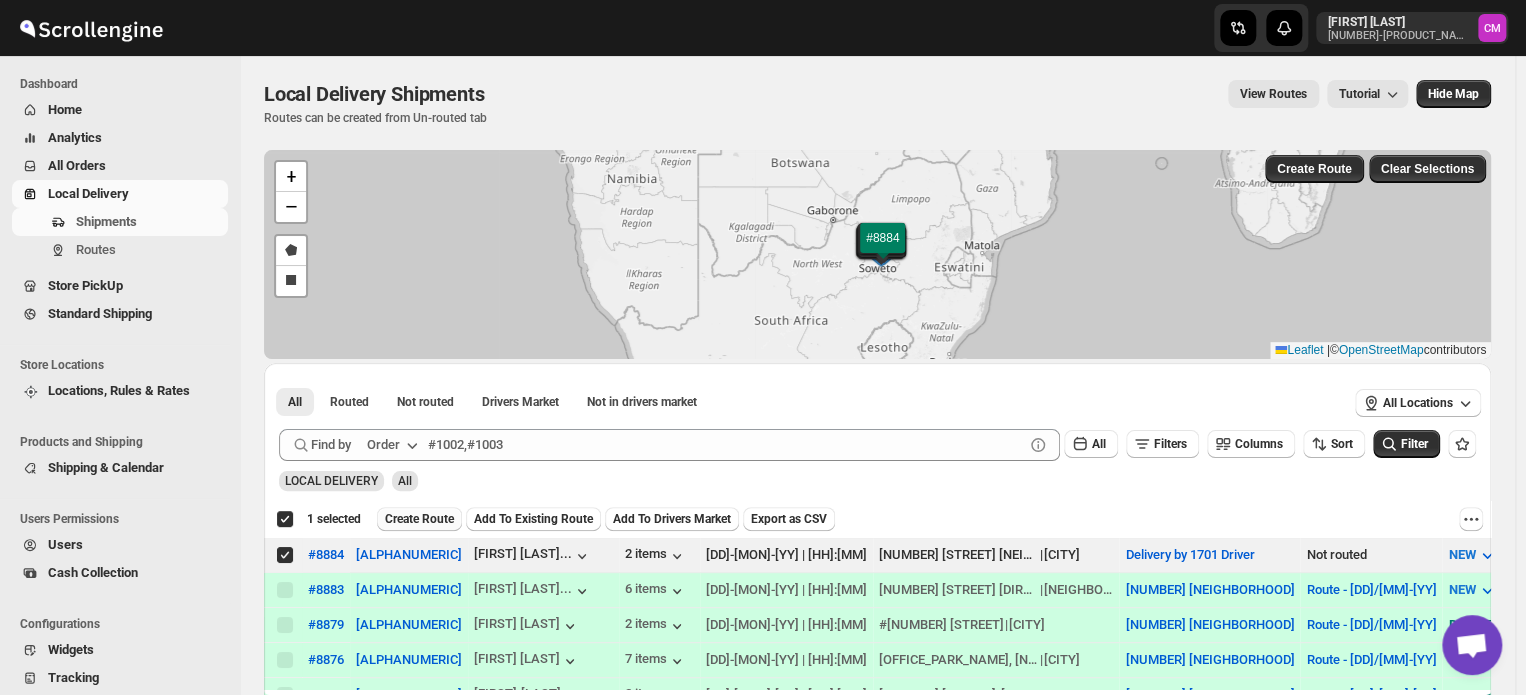 click on "Create Route" at bounding box center (419, 519) 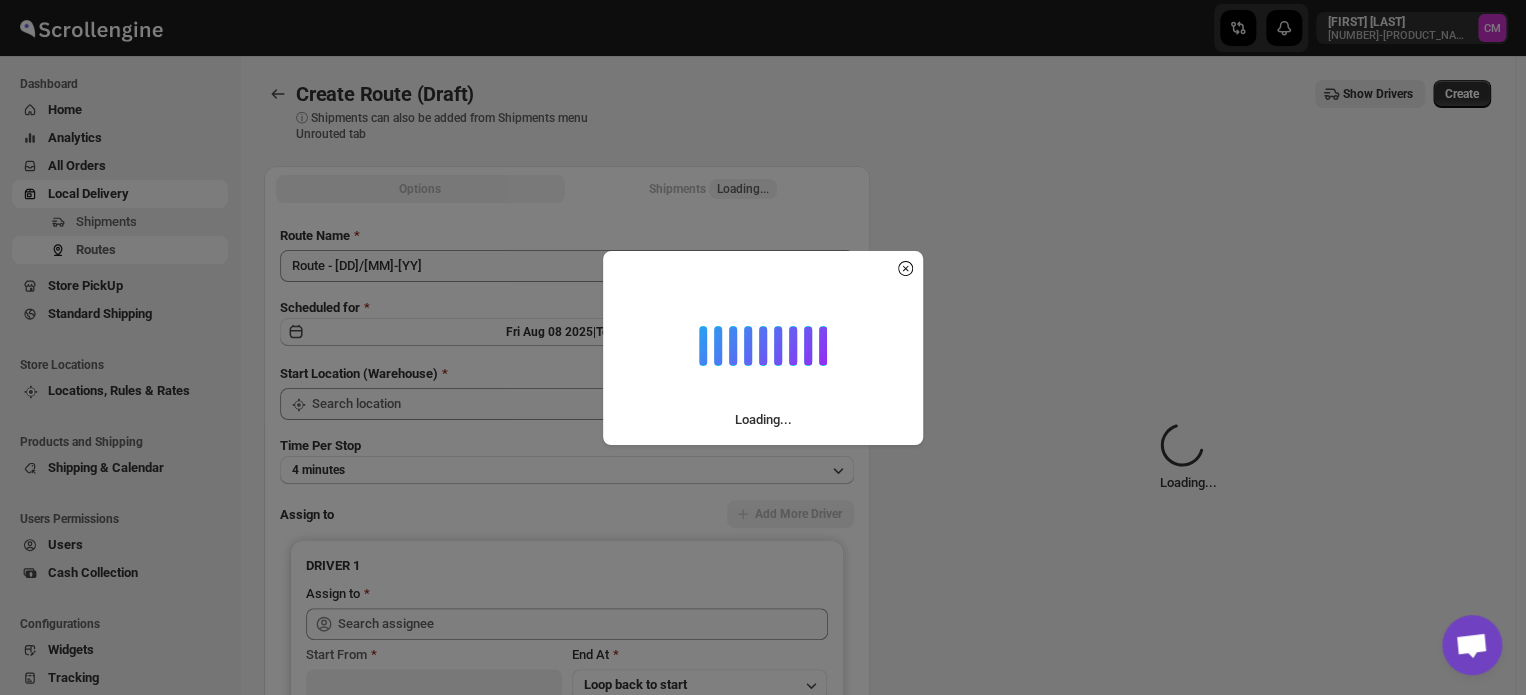 type on "Delivery by 1701 Driver" 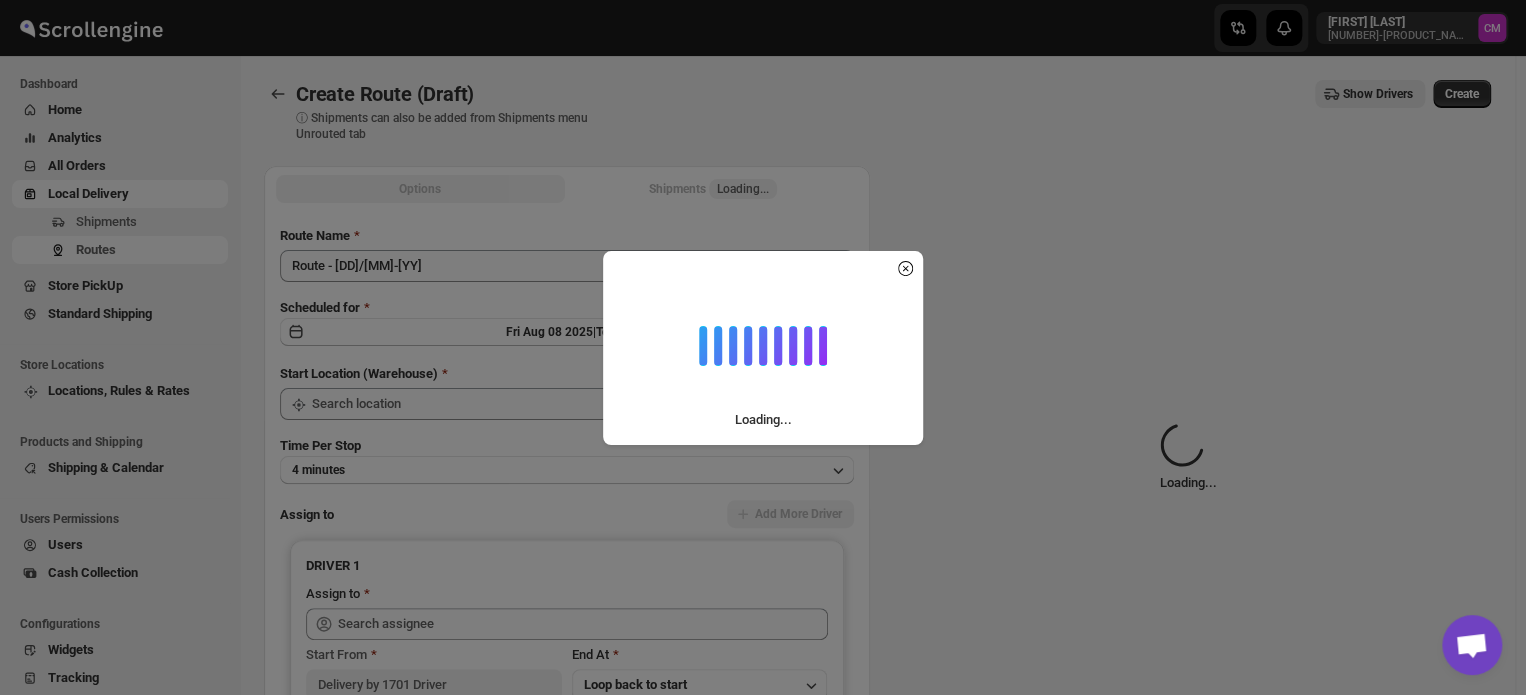 type on "Delivery by 1701 Driver" 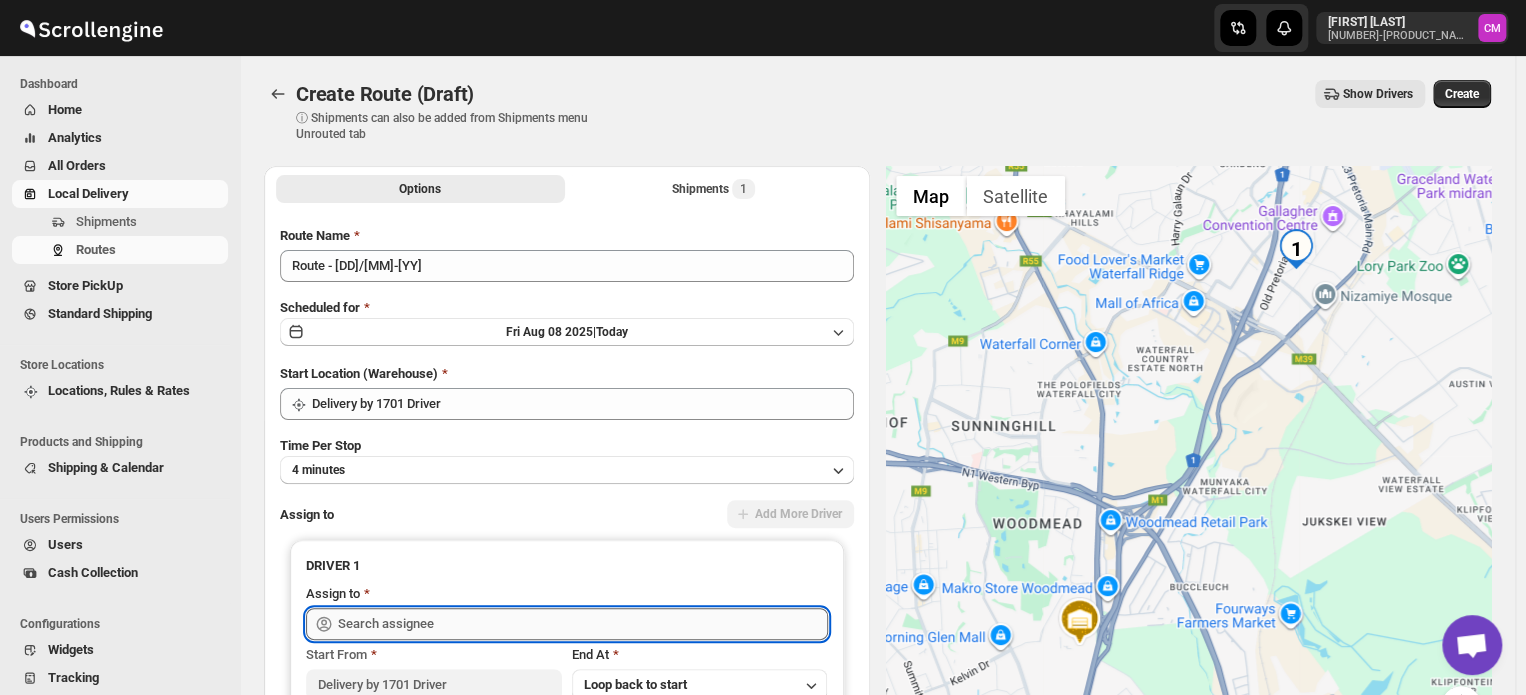 click at bounding box center [583, 624] 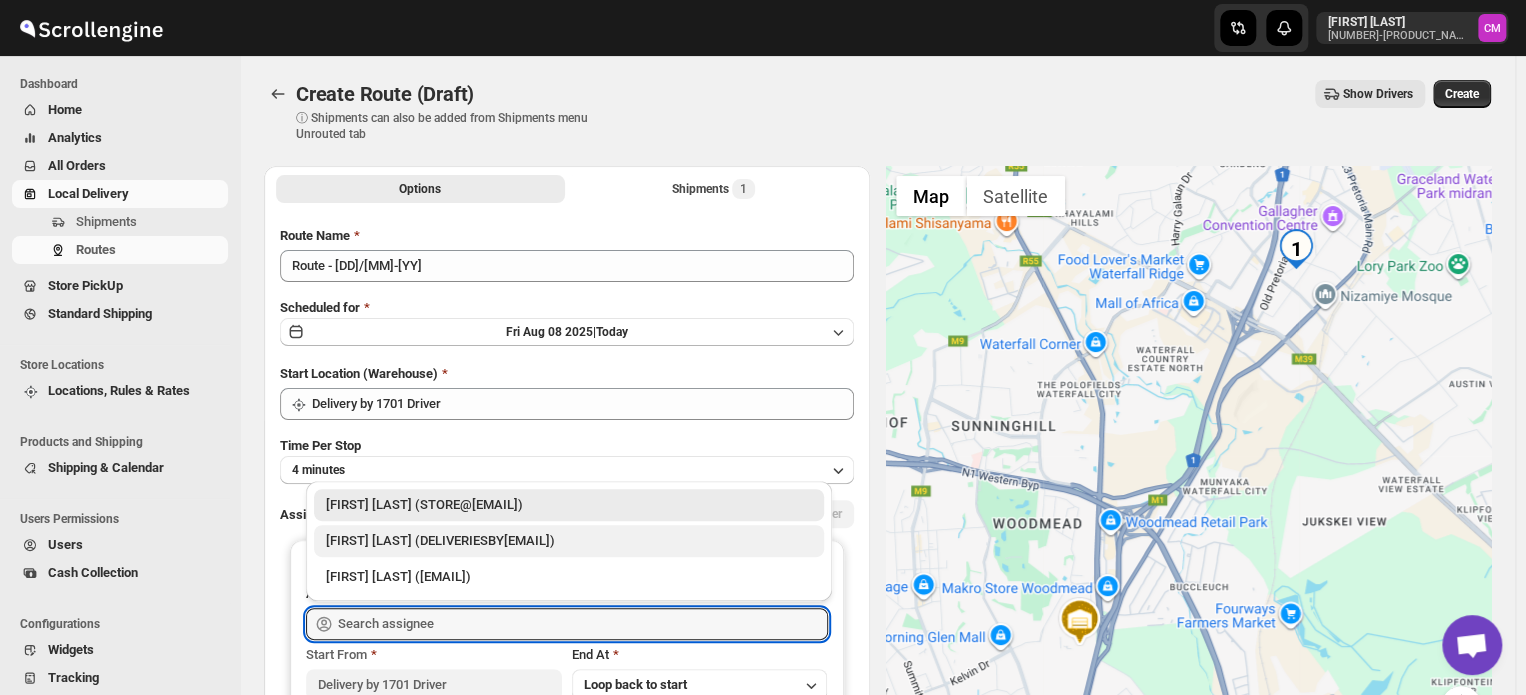 click on "[FIRST] [LAST] (DELIVERIESBY[EMAIL])" at bounding box center [569, 541] 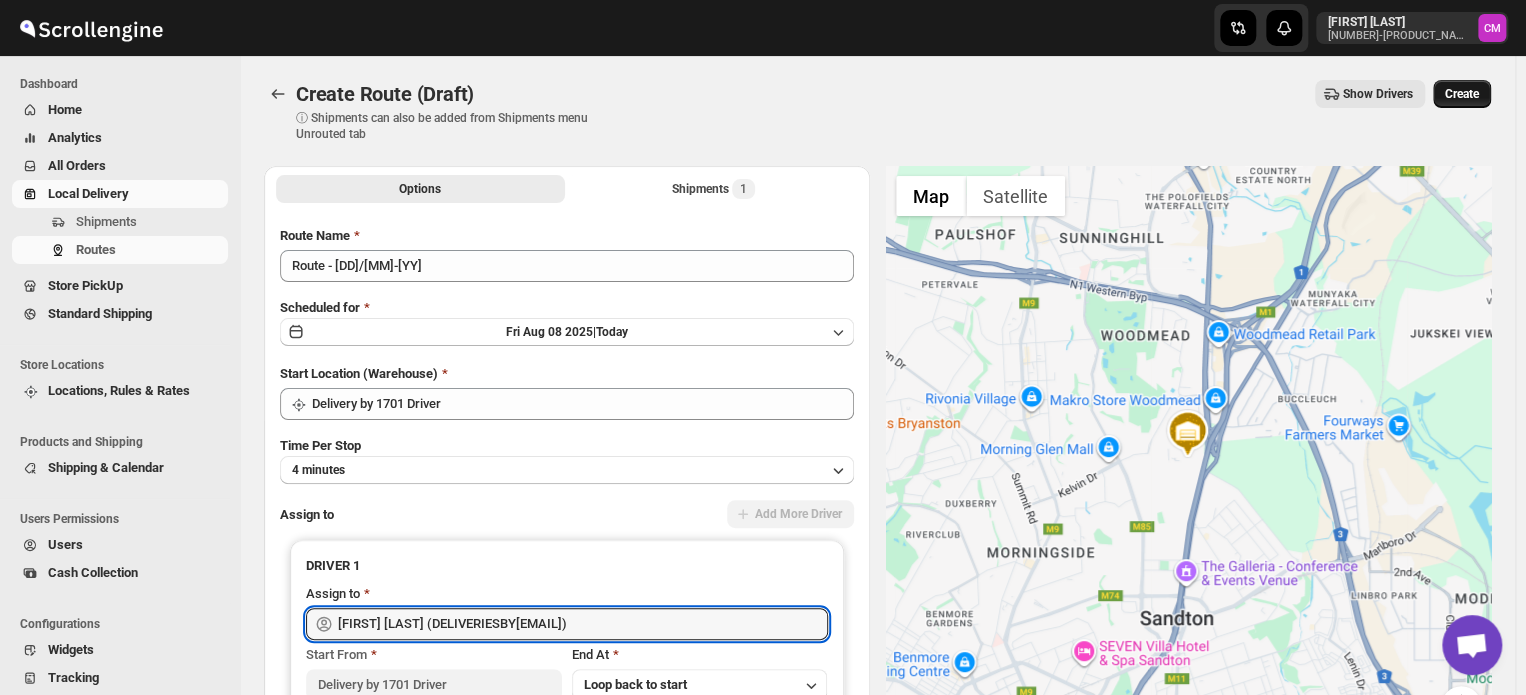 click on "Create" at bounding box center [1462, 94] 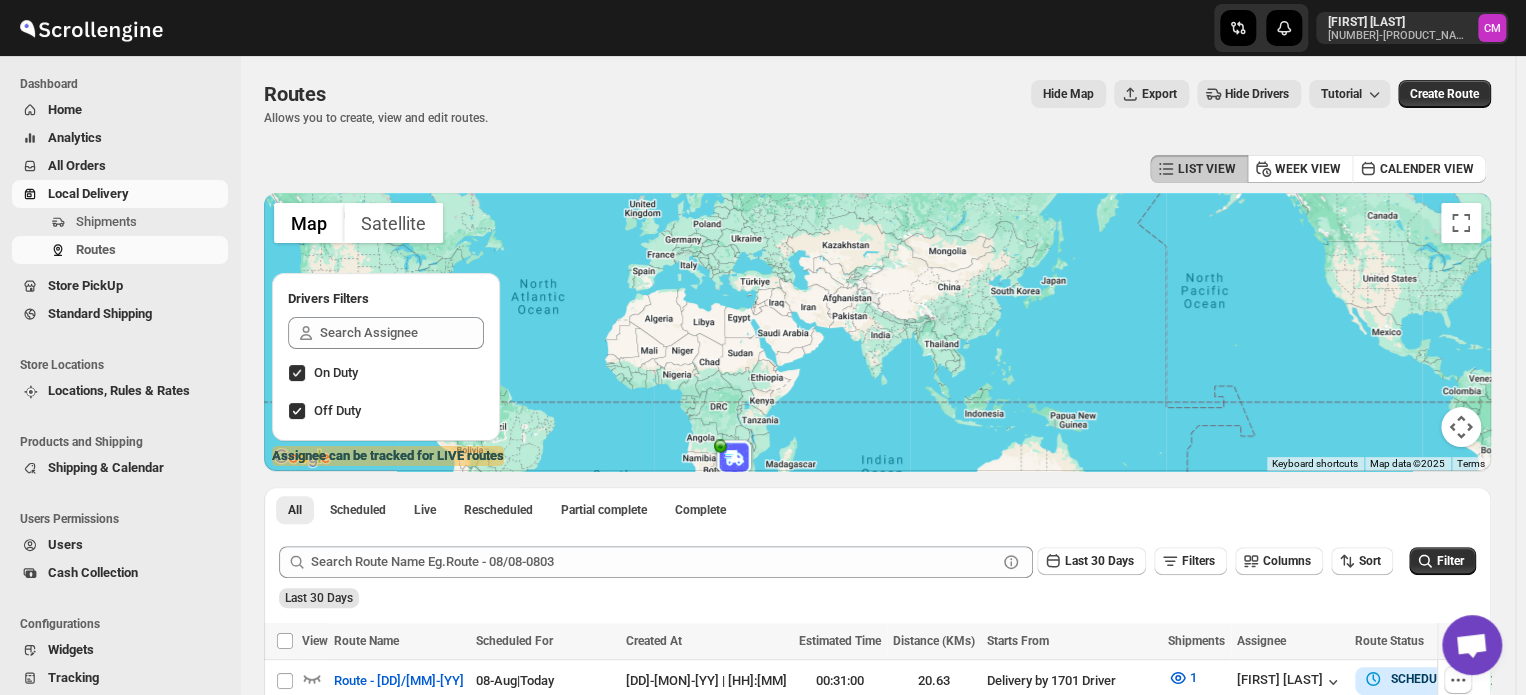 click on "Local Delivery" at bounding box center [88, 193] 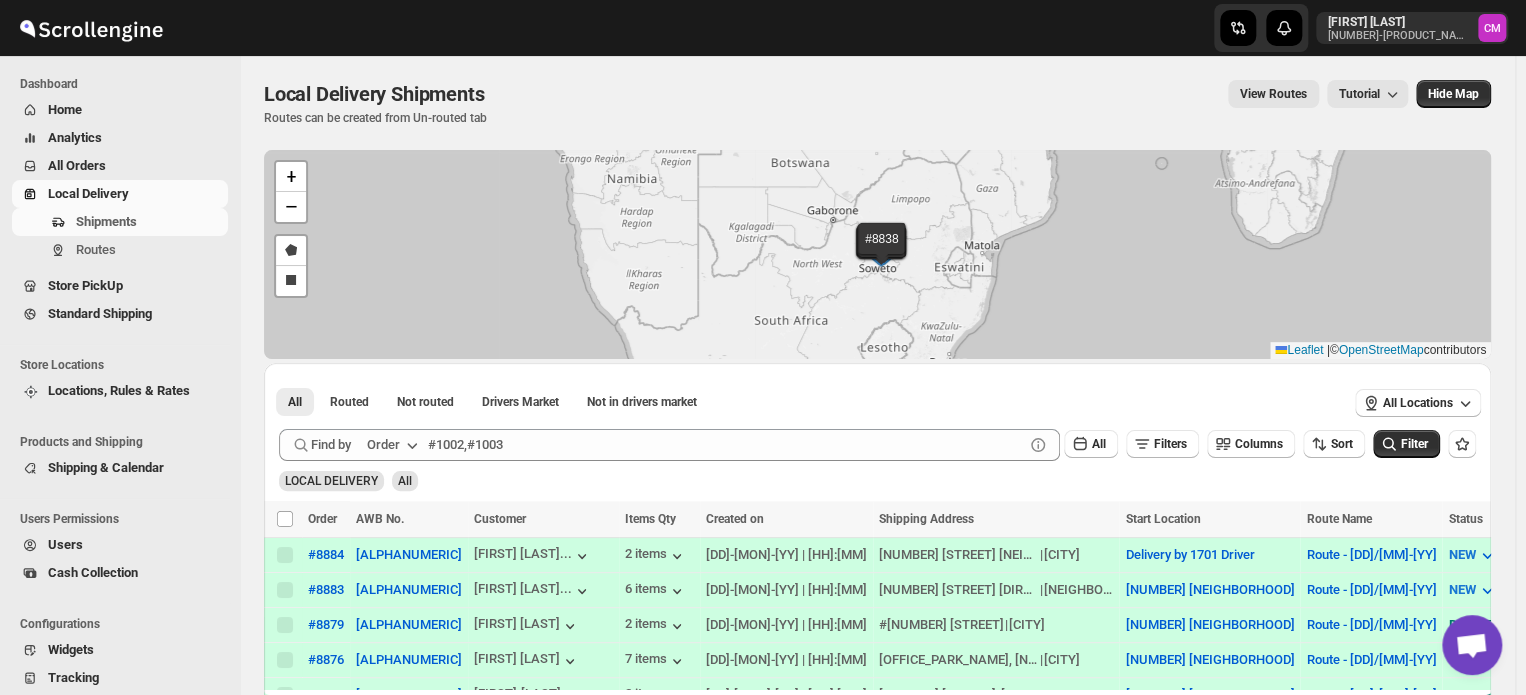 click on "Standard Shipping" at bounding box center [100, 313] 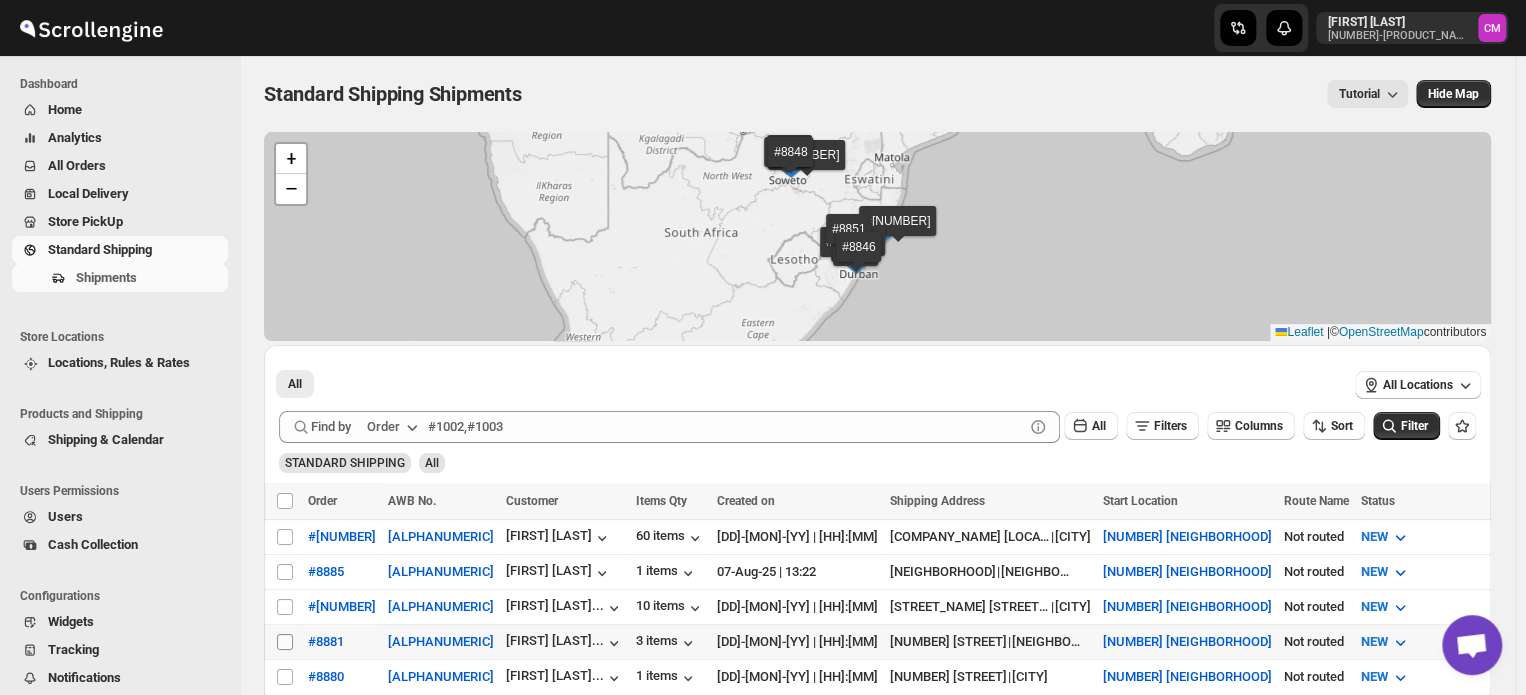 click on "Select shipment" at bounding box center [285, 642] 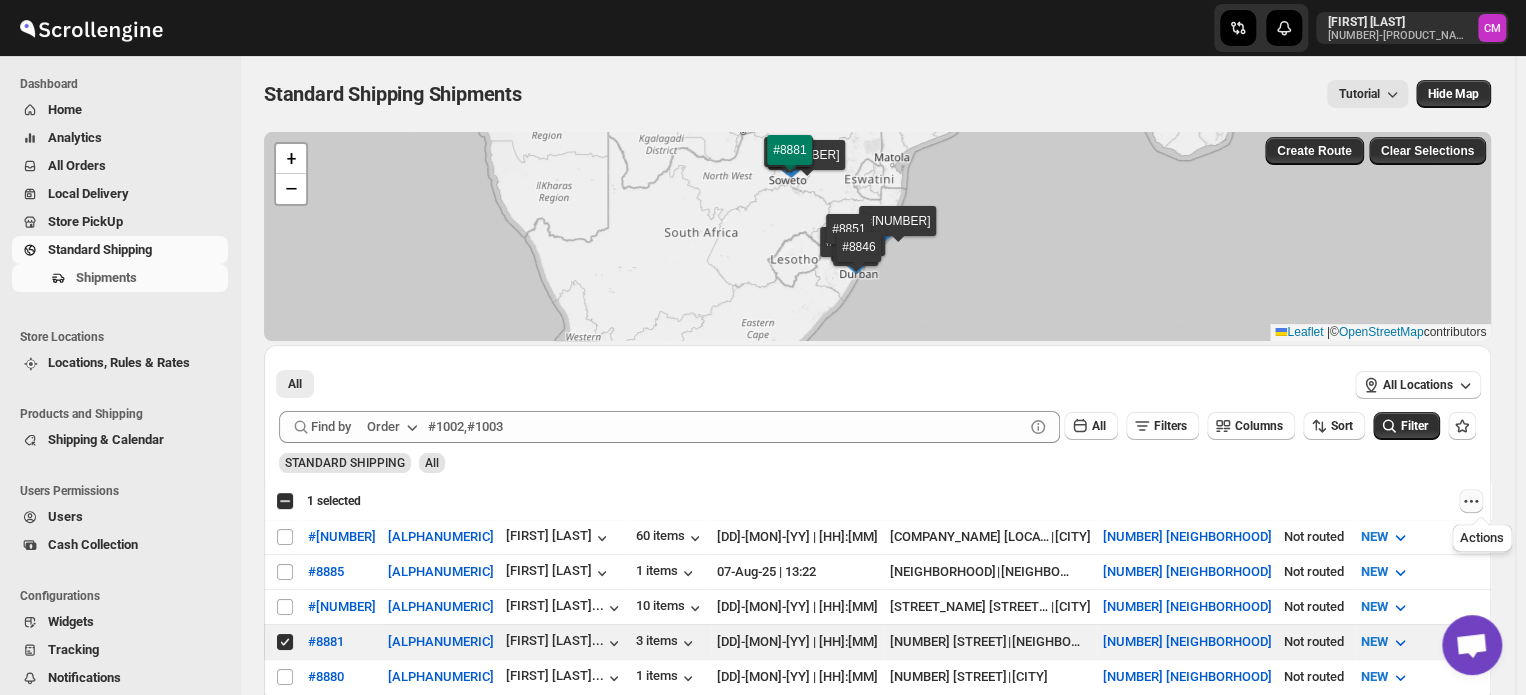 click 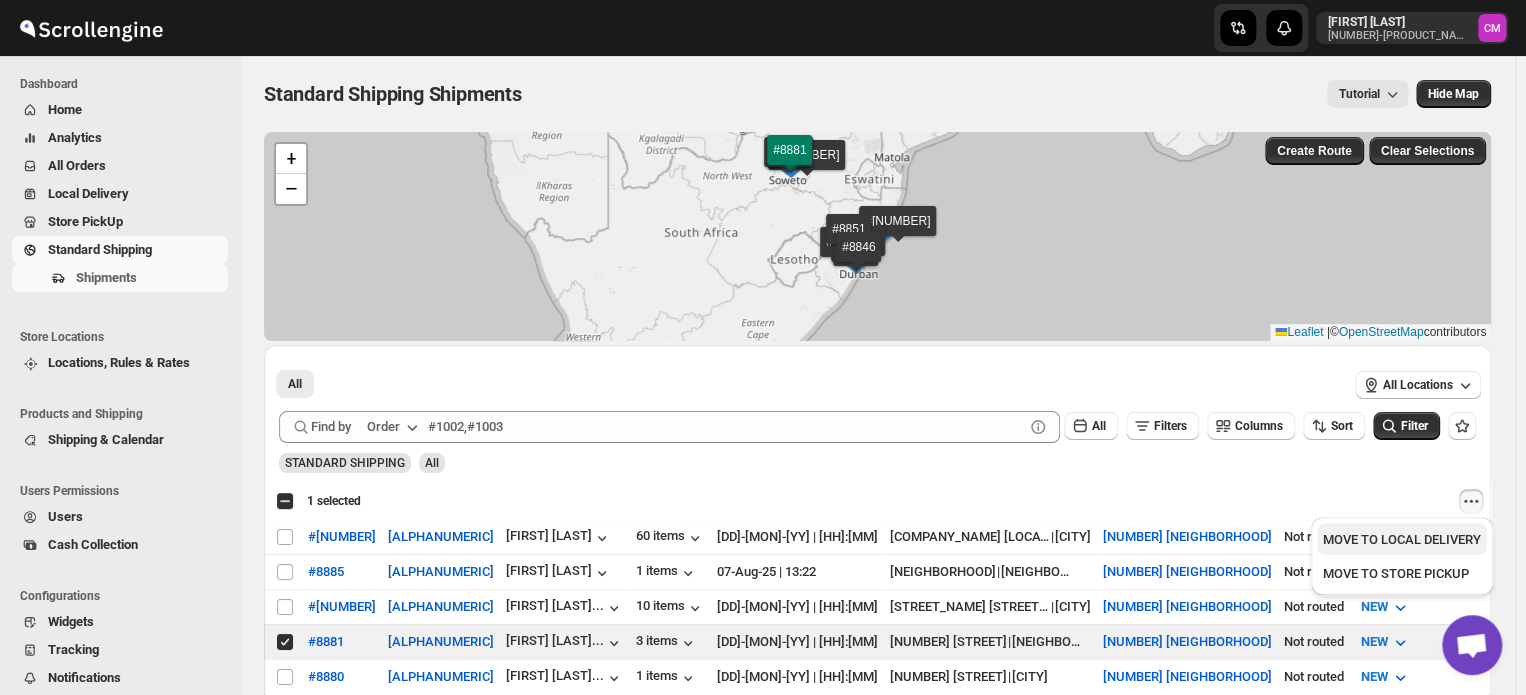 click on "MOVE TO LOCAL DELIVERY" at bounding box center [1402, 539] 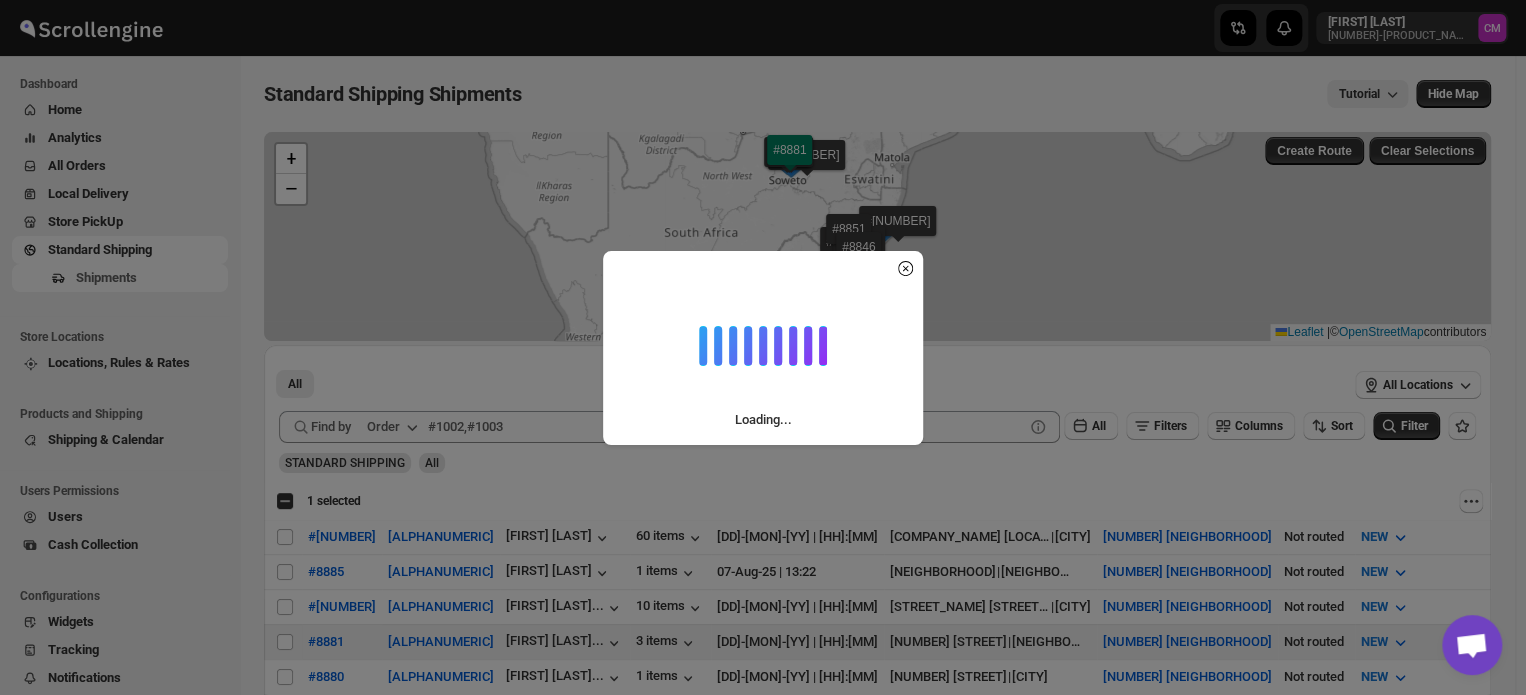 checkbox on "false" 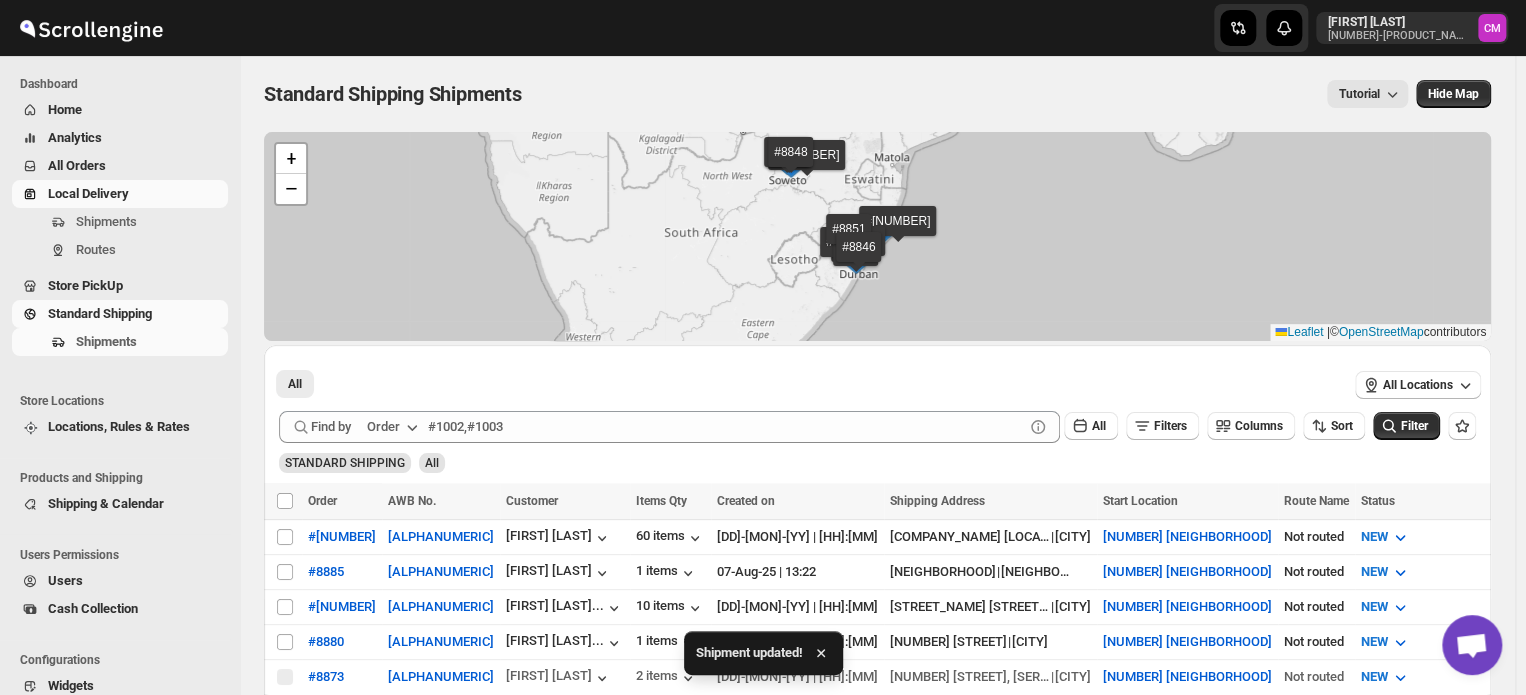 click on "Local Delivery" at bounding box center [88, 193] 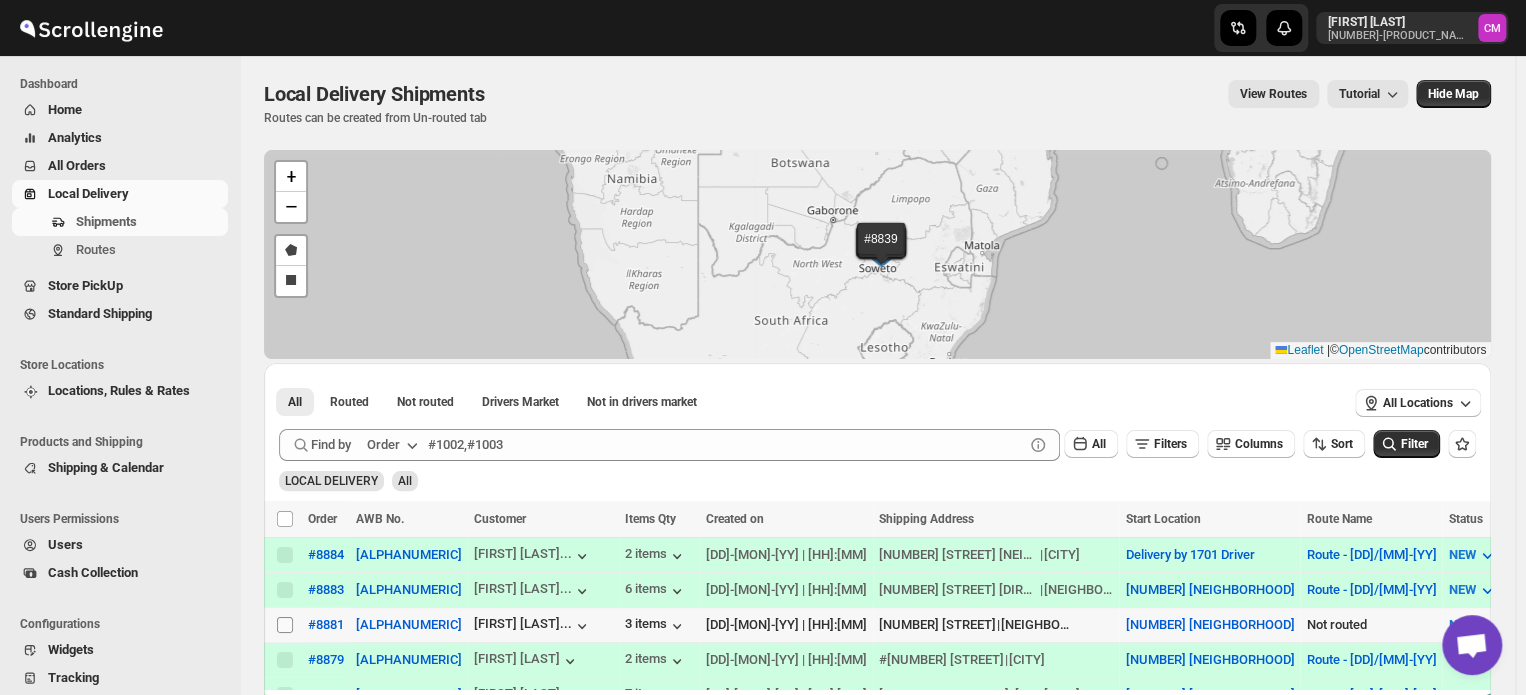click on "Select shipment" at bounding box center [285, 625] 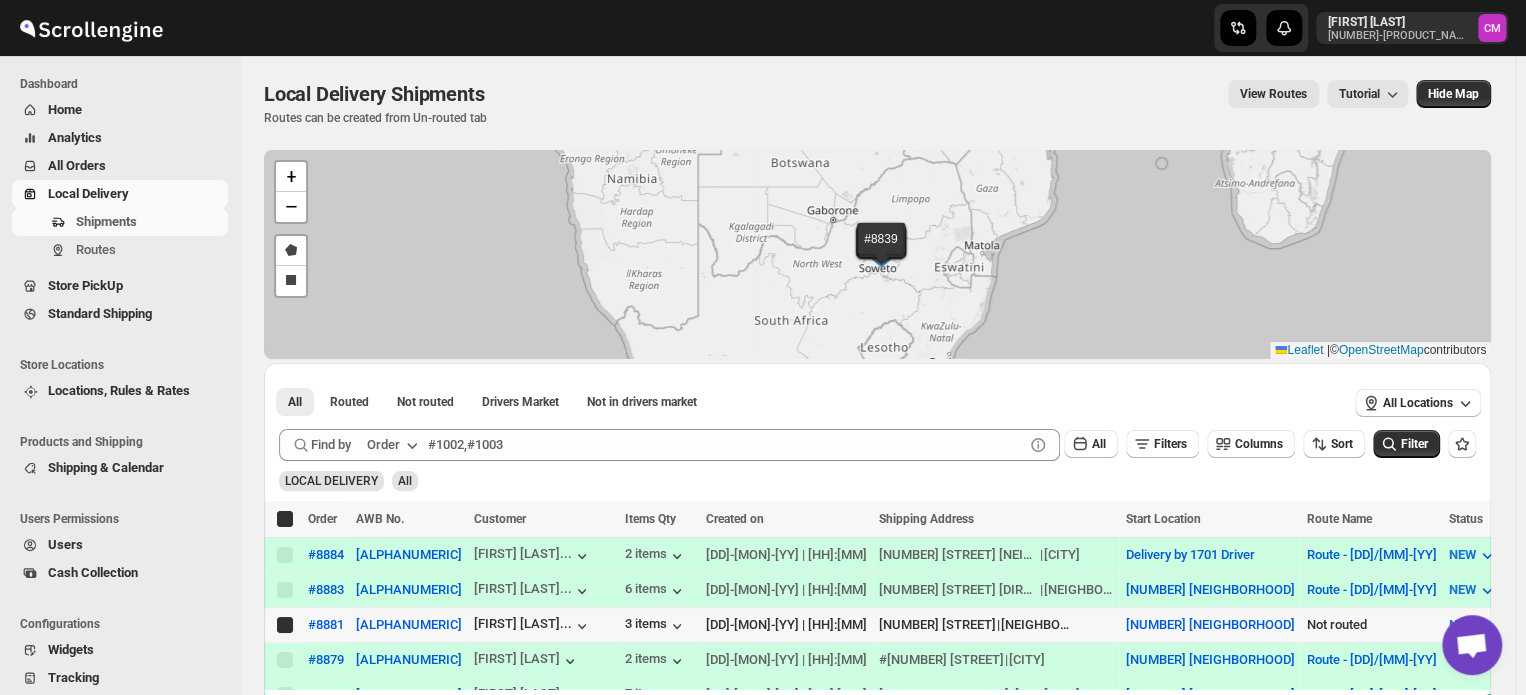 checkbox on "true" 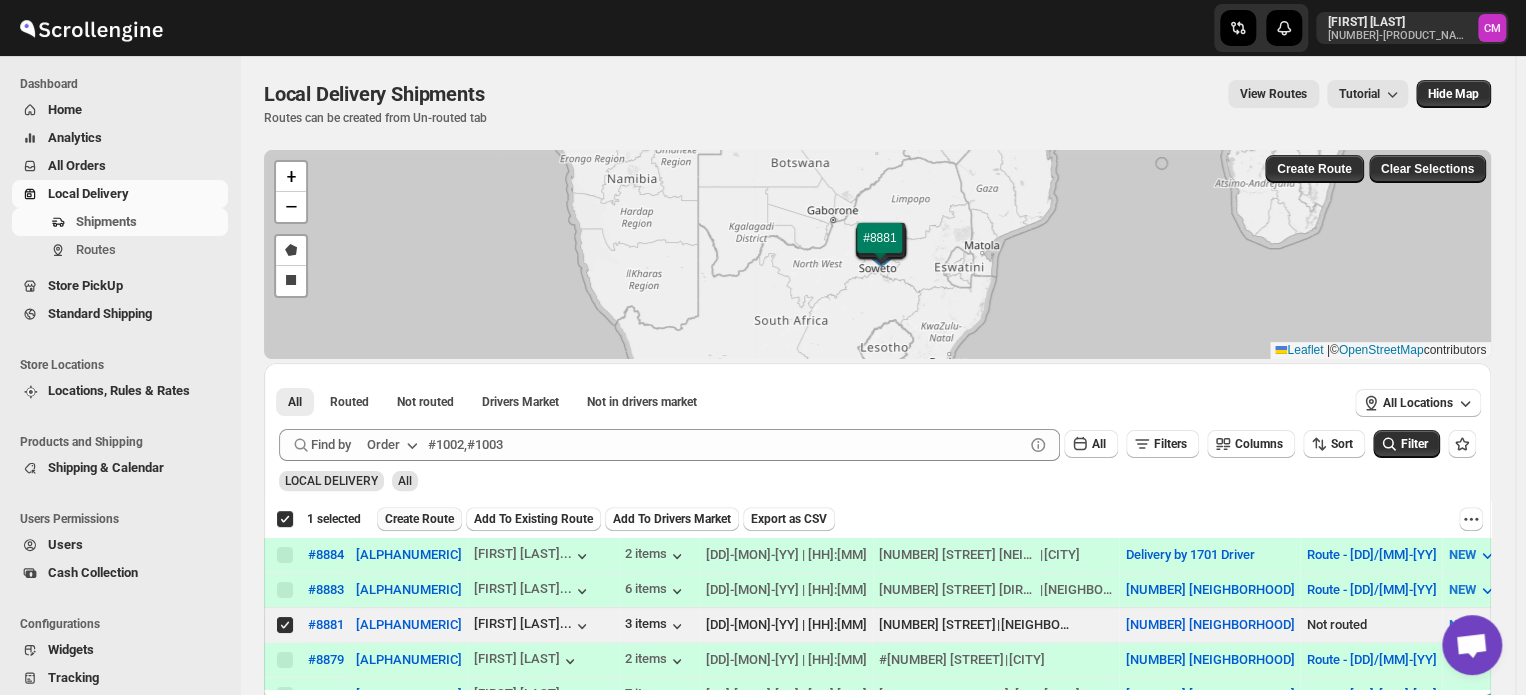 click on "Create Route" at bounding box center (419, 519) 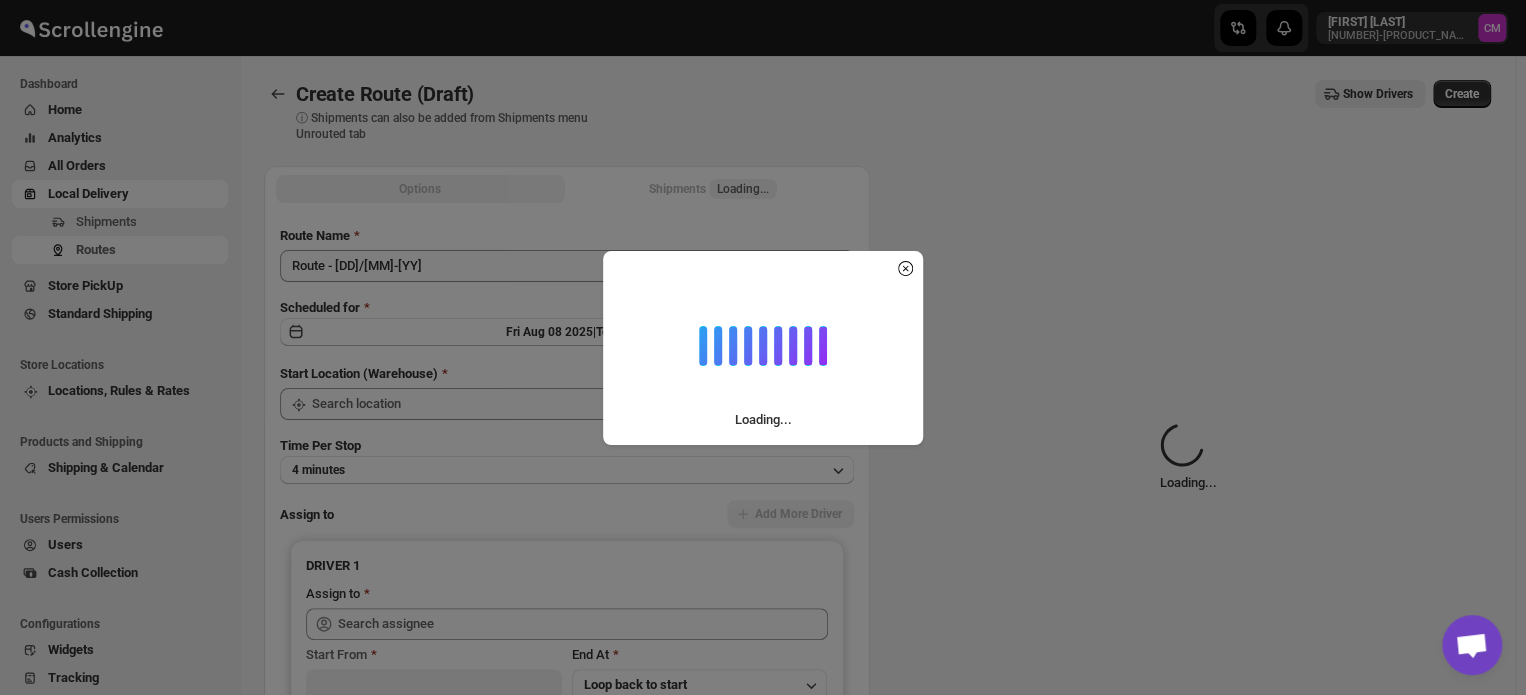 type on "[NUMBER] [NEIGHBORHOOD]" 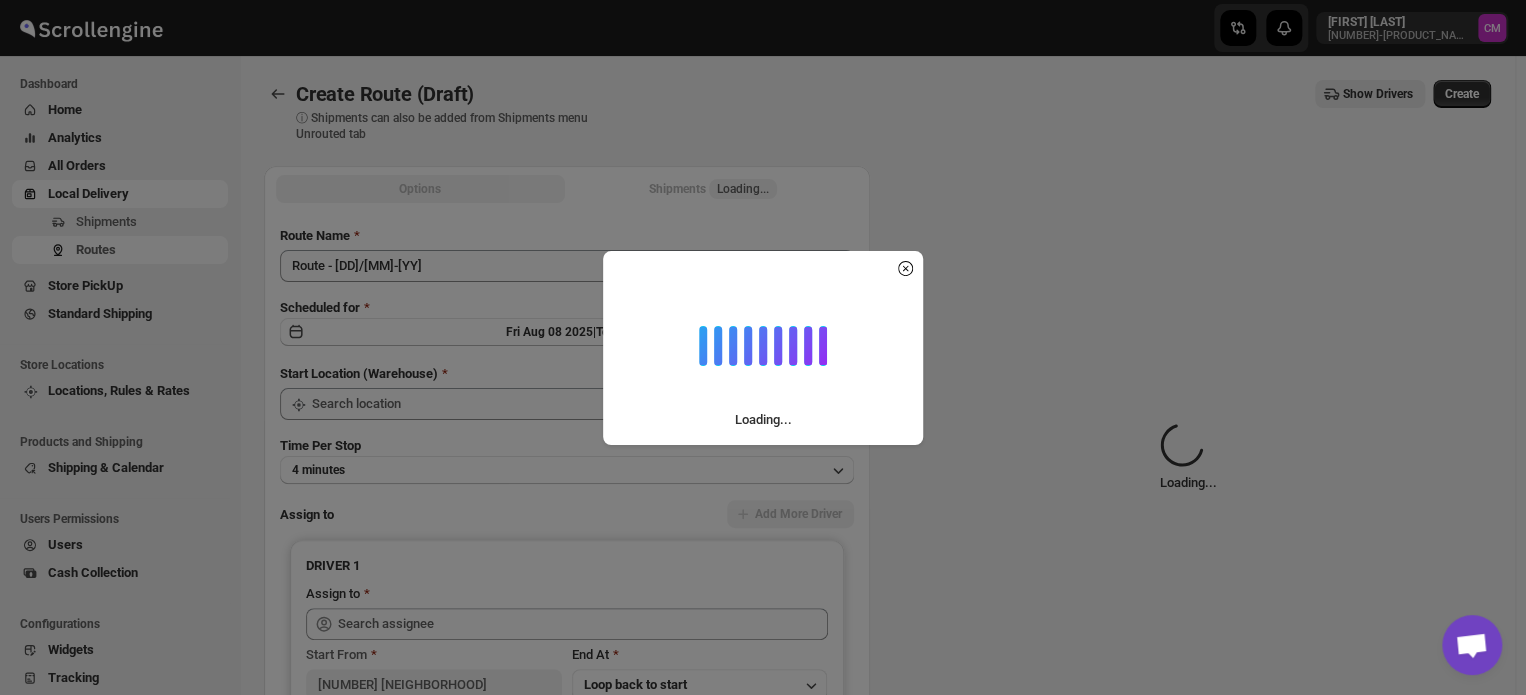 type on "[NUMBER] [NEIGHBORHOOD]" 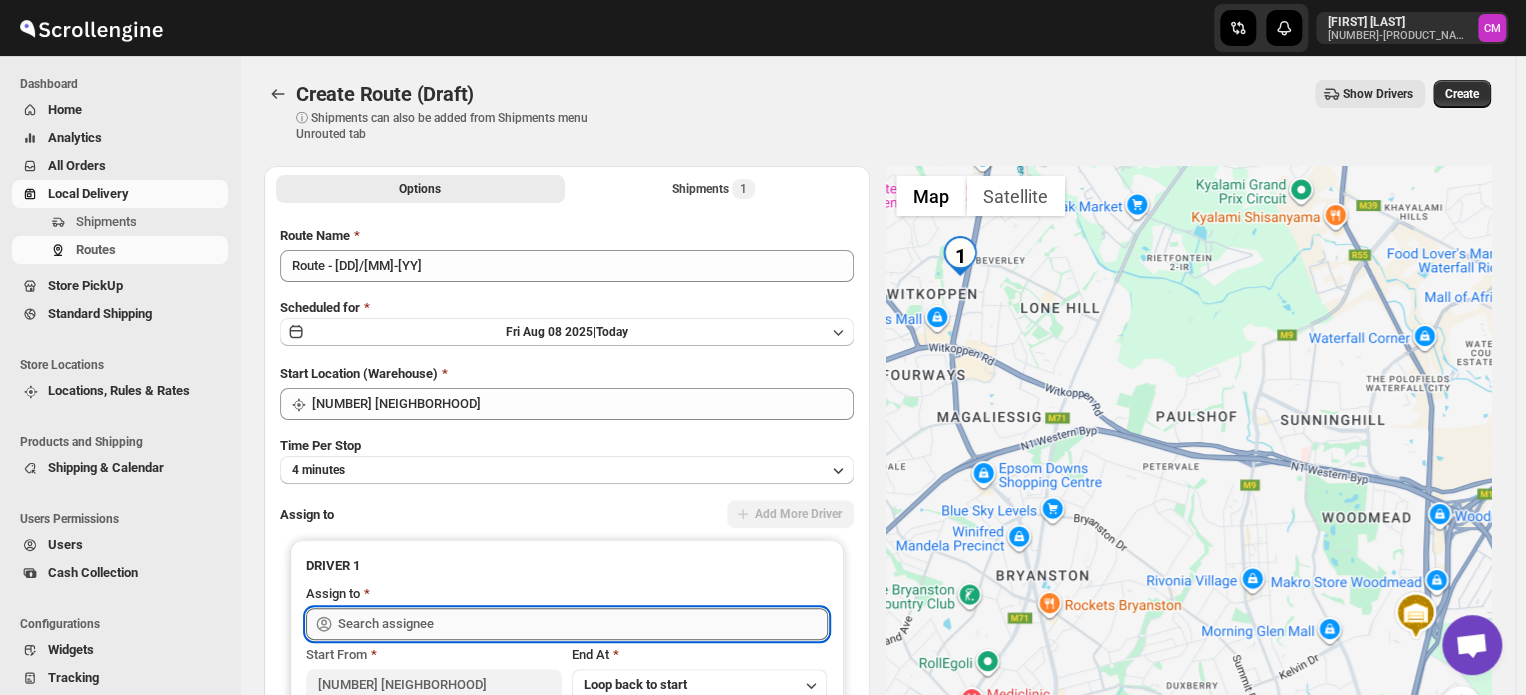 click at bounding box center [583, 624] 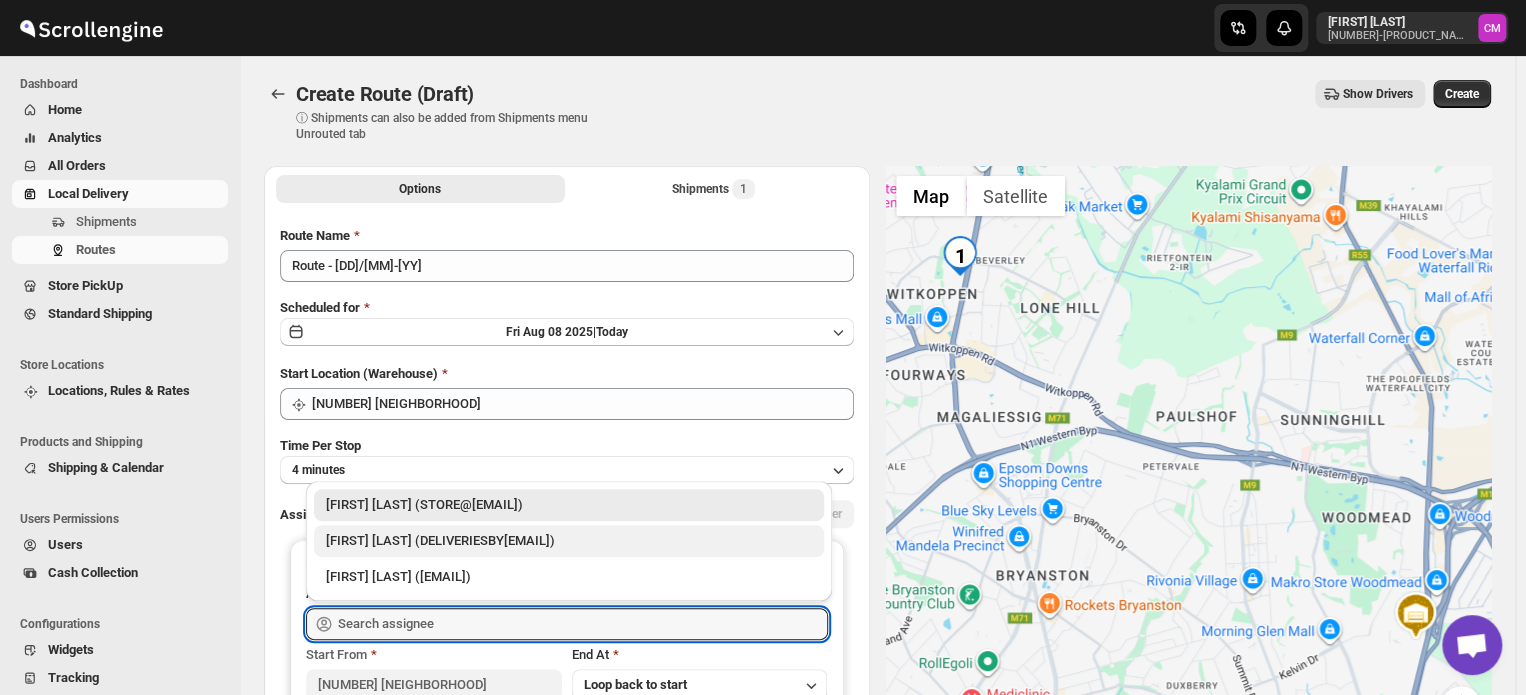 click on "[FIRST] [LAST] (DELIVERIESBY[EMAIL])" at bounding box center (569, 541) 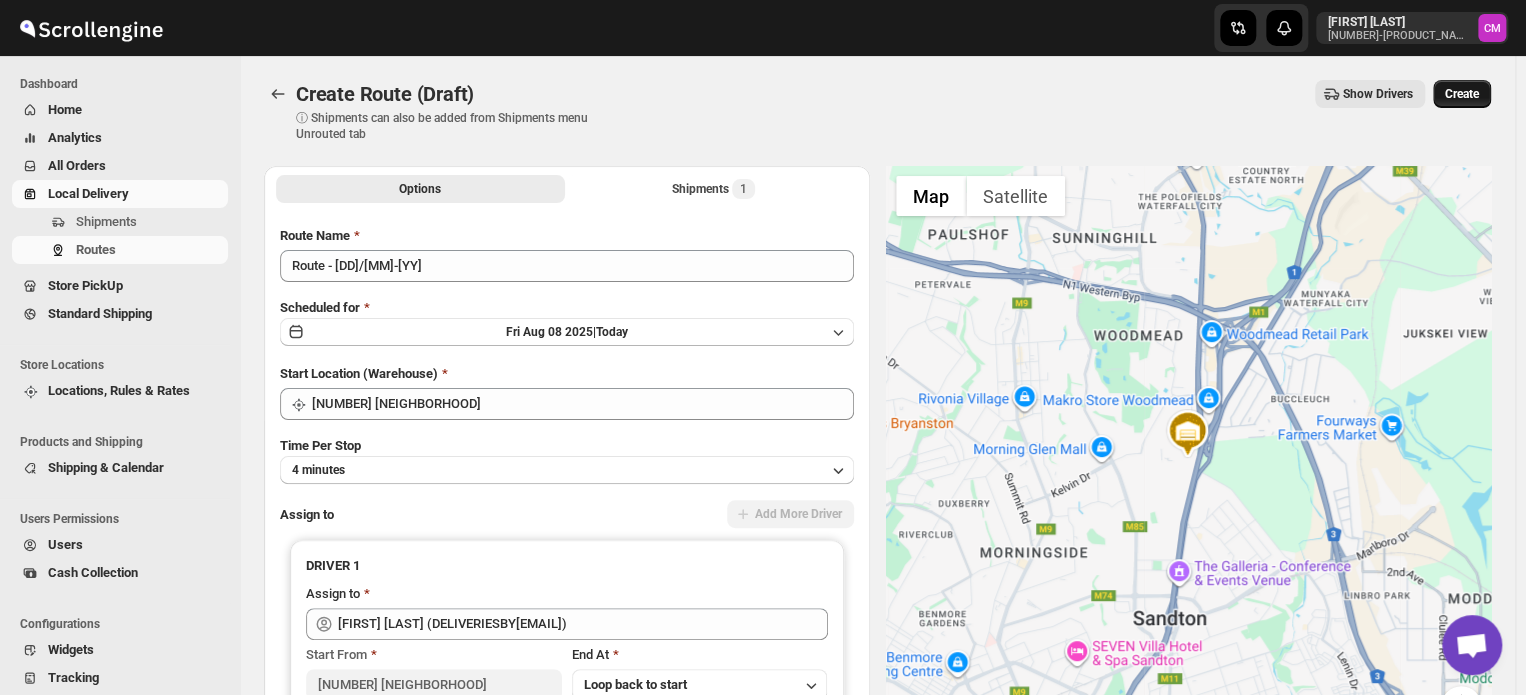 click on "Create" at bounding box center [1462, 94] 